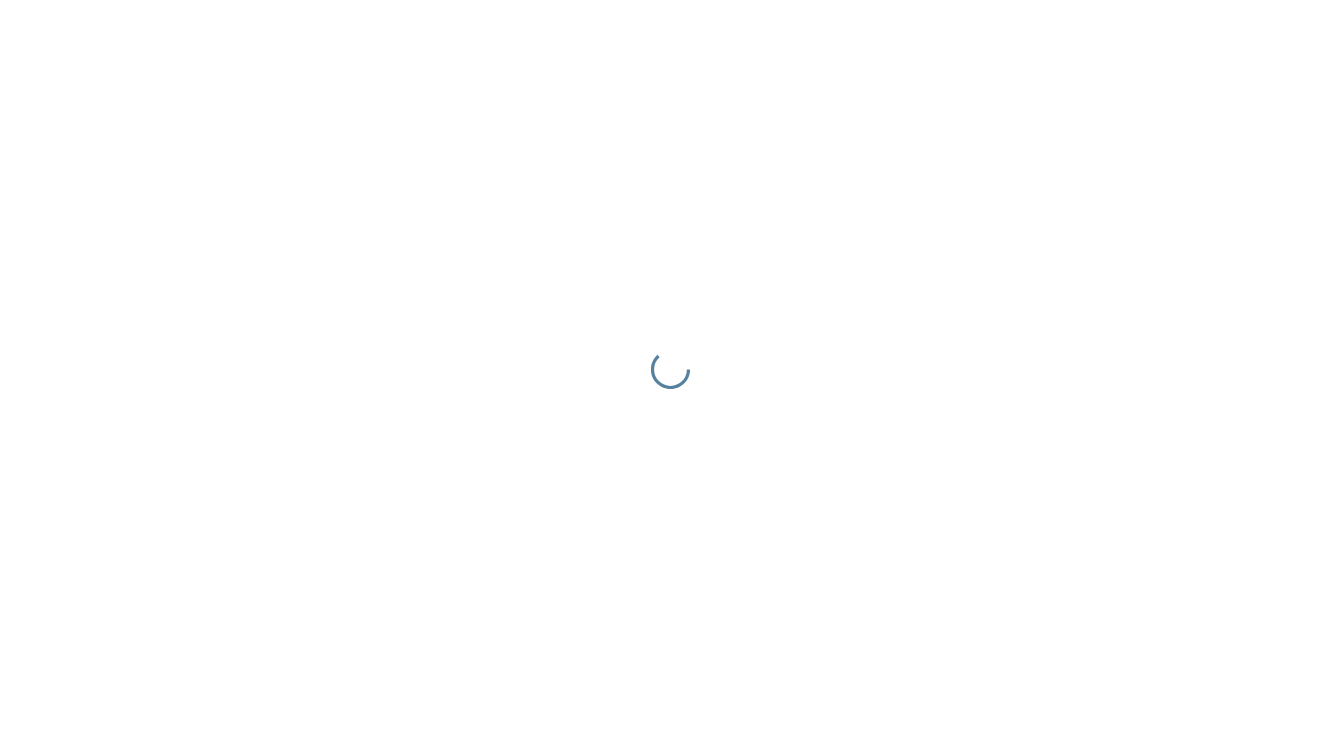 scroll, scrollTop: 0, scrollLeft: 0, axis: both 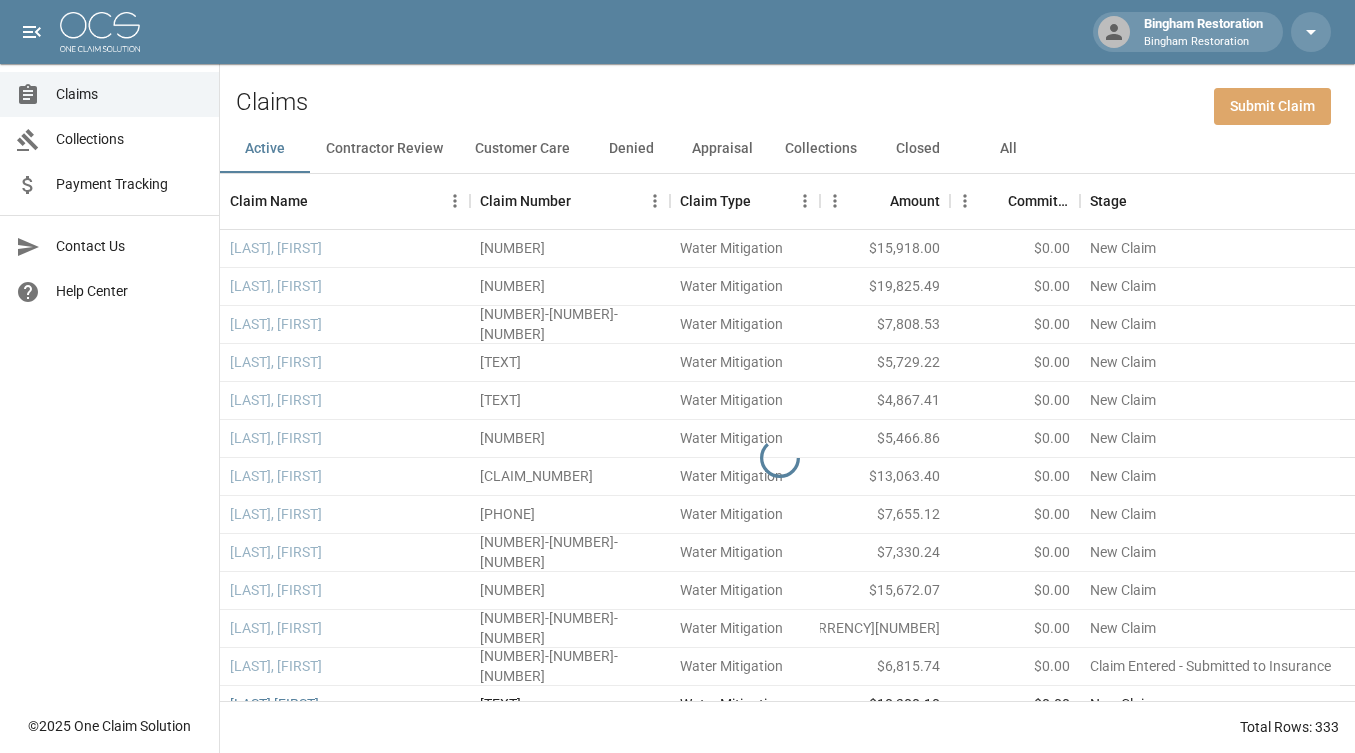click on "Submit Claim" at bounding box center (1272, 106) 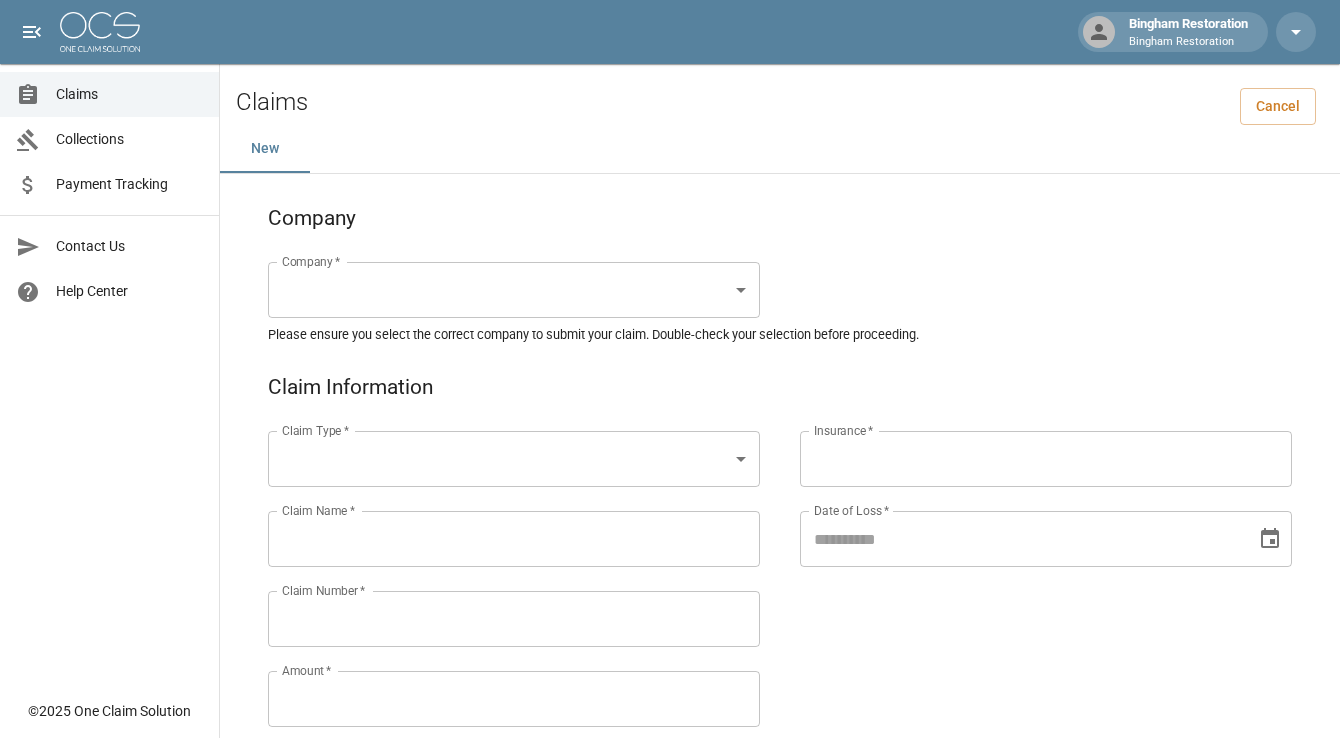 click on "Bingham Restoration Bingham Restoration Claims Collections Payment Tracking Contact Us Help Center ©  2025   One Claim Solution Claims Cancel New Company Company   * ​ Company   * Please ensure you select the correct company to submit your claim. Double-check your selection before proceeding. Claim Information Claim Type   * ​ Claim Type   * Claim Name   * Claim Name   * Claim Number   * Claim Number   * Amount   * Amount   * Insurance   * Insurance   * Date of Loss   * Date of Loss   * Insured's Information Property Owner   * Property Owner   * Mailing Address   * Mailing Address   * Mailing City   * Mailing City   * Mailing State   * Mailing State   * Mailing Zip   * Mailing Zip   * Phone Number   * Phone Number   * Alt. Phone Number Alt. Phone Number Email Email Documentation Invoice (PDF)* ​ Upload file(s) Invoice (PDF)* Work Authorization* ​ Upload file(s) Work Authorization* Photo Link Photo Link ​ Upload file(s) Testing ​ ​" at bounding box center (670, 921) 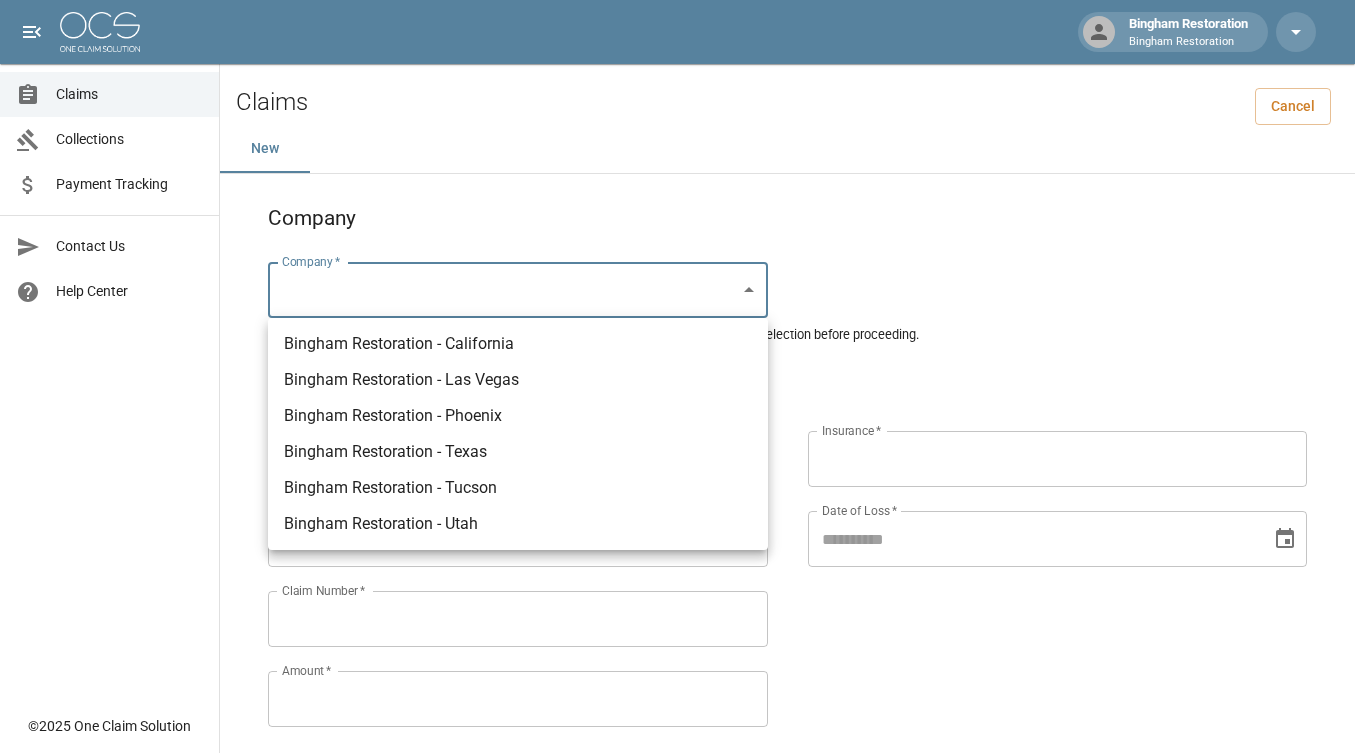 click on "Bingham Restoration - Las Vegas" at bounding box center [518, 380] 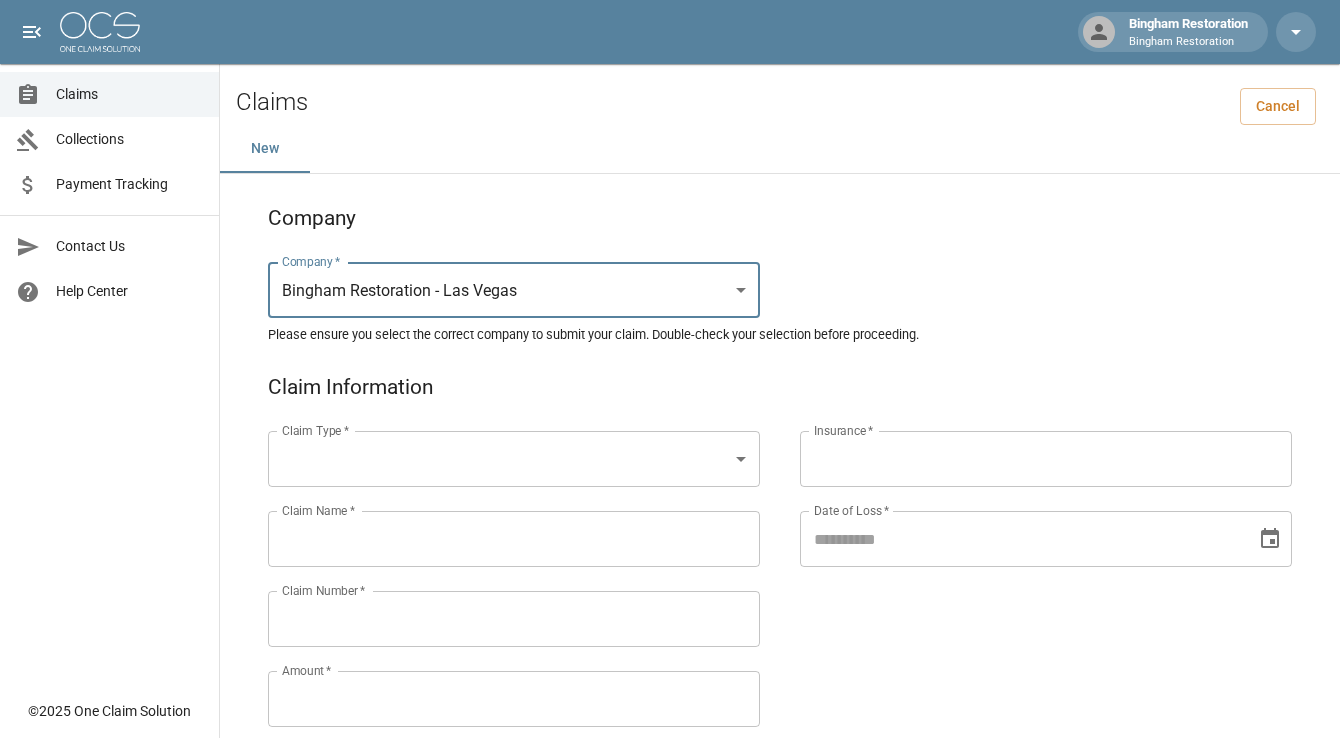 click on "Bingham Restoration Bingham Restoration Claims Collections Payment Tracking Contact Us Help Center ©  2025   One Claim Solution Claims Cancel New Company Company   * Bingham Restoration - [CITY] *** Company   * Please ensure you select the correct company to submit your claim. Double-check your selection before proceeding. Claim Information Claim Type   * ​ Claim Type   * Claim Name   * Claim Name   * Claim Number   * Claim Number   * Amount   * Amount   * Insurance   * Insurance   * Date of Loss   * Date of Loss   * Insured's Information Property Owner   * Property Owner   * Mailing Address   * Mailing Address   * Mailing City   * Mailing City   * Mailing State   * Mailing State   * Mailing Zip   * Mailing Zip   * Phone Number   * Phone Number   * Alt. Phone Number Alt. Phone Number Email Email" at bounding box center [670, 921] 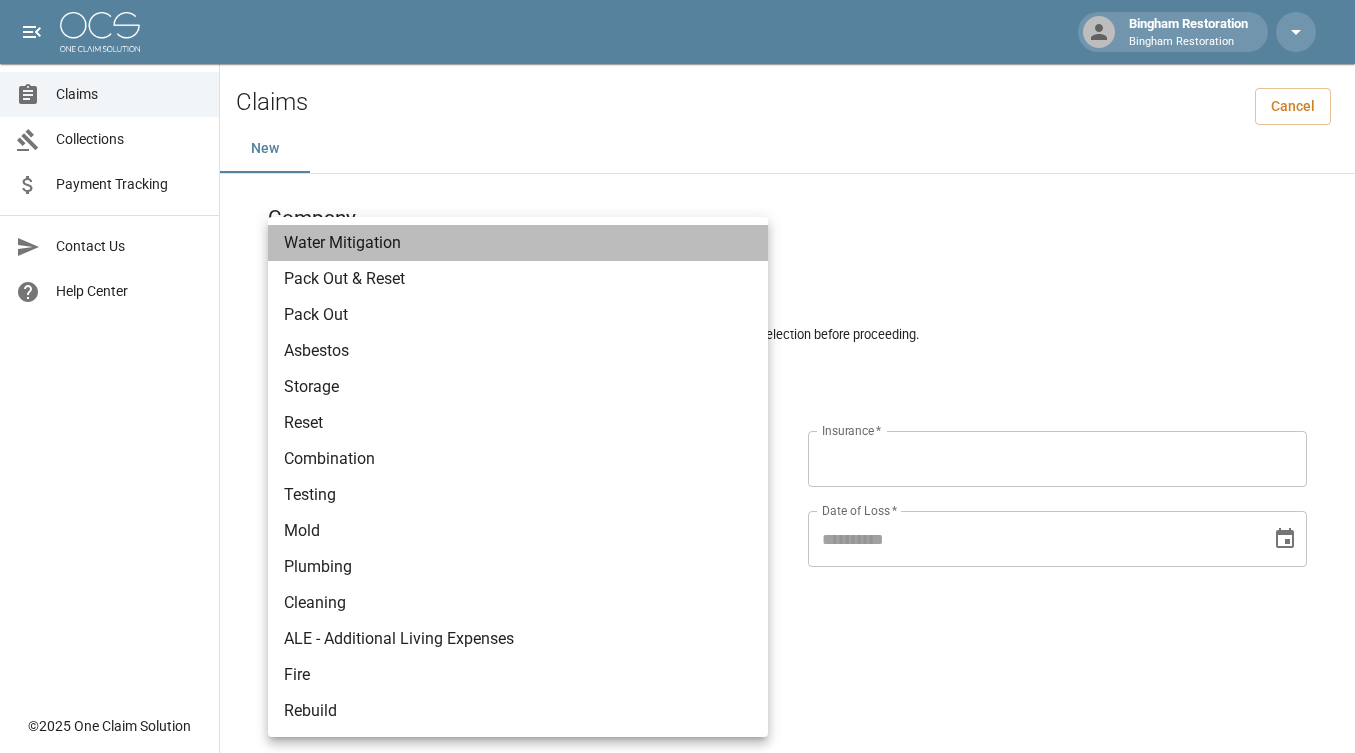 click on "Water Mitigation" at bounding box center [518, 243] 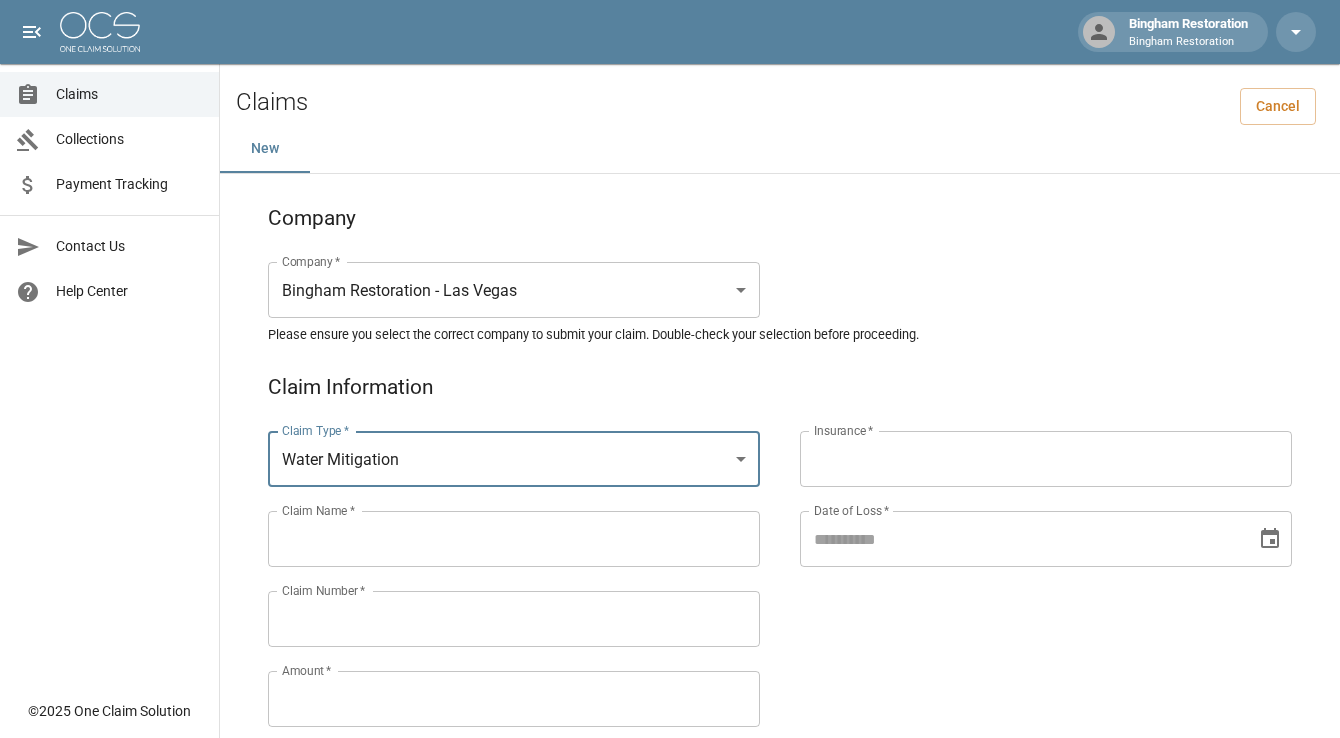 scroll, scrollTop: 100, scrollLeft: 0, axis: vertical 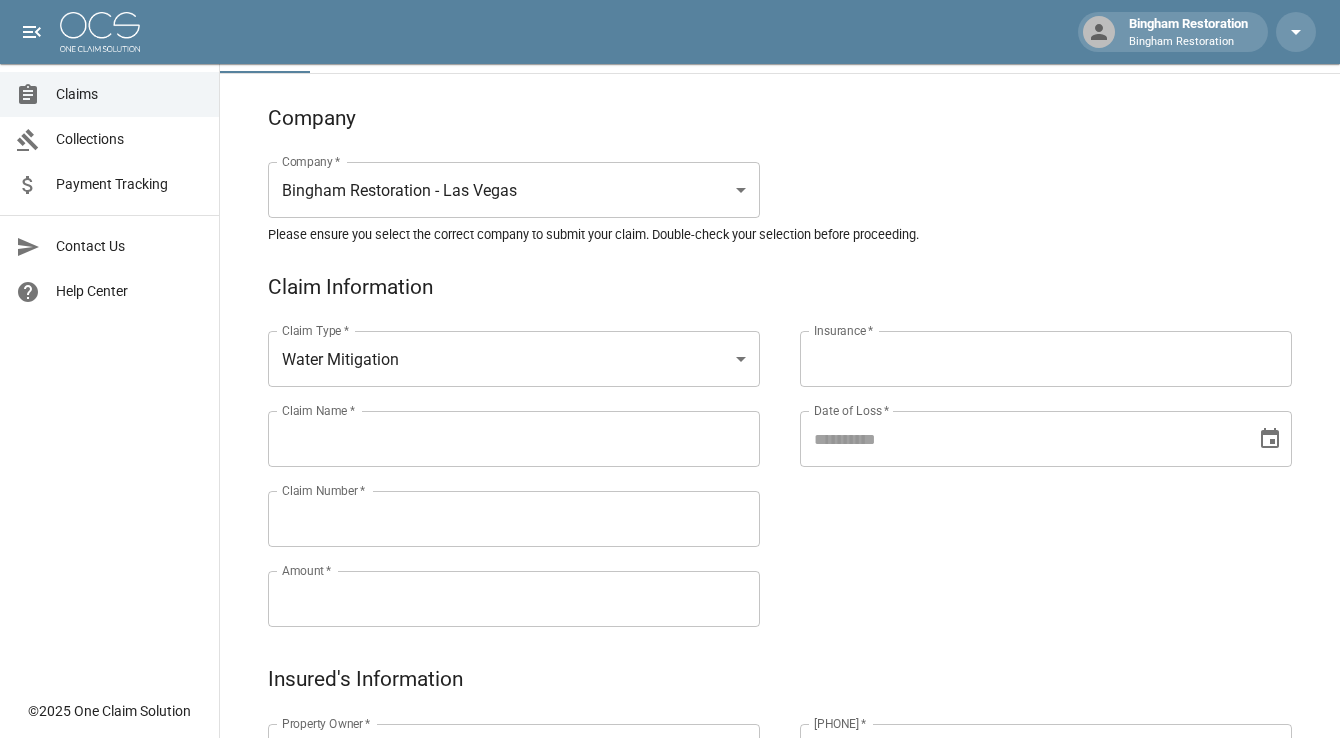 click on "Insurance *" at bounding box center (1046, 359) 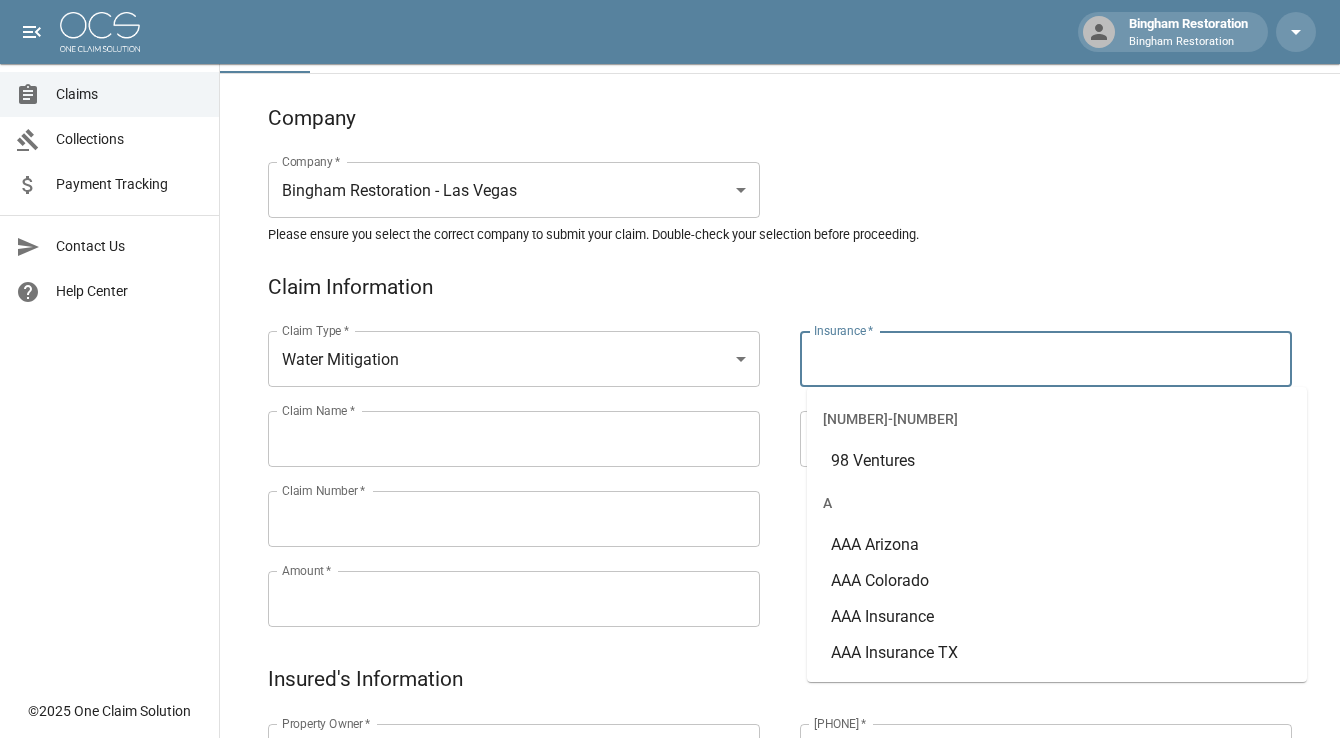 paste on "**********" 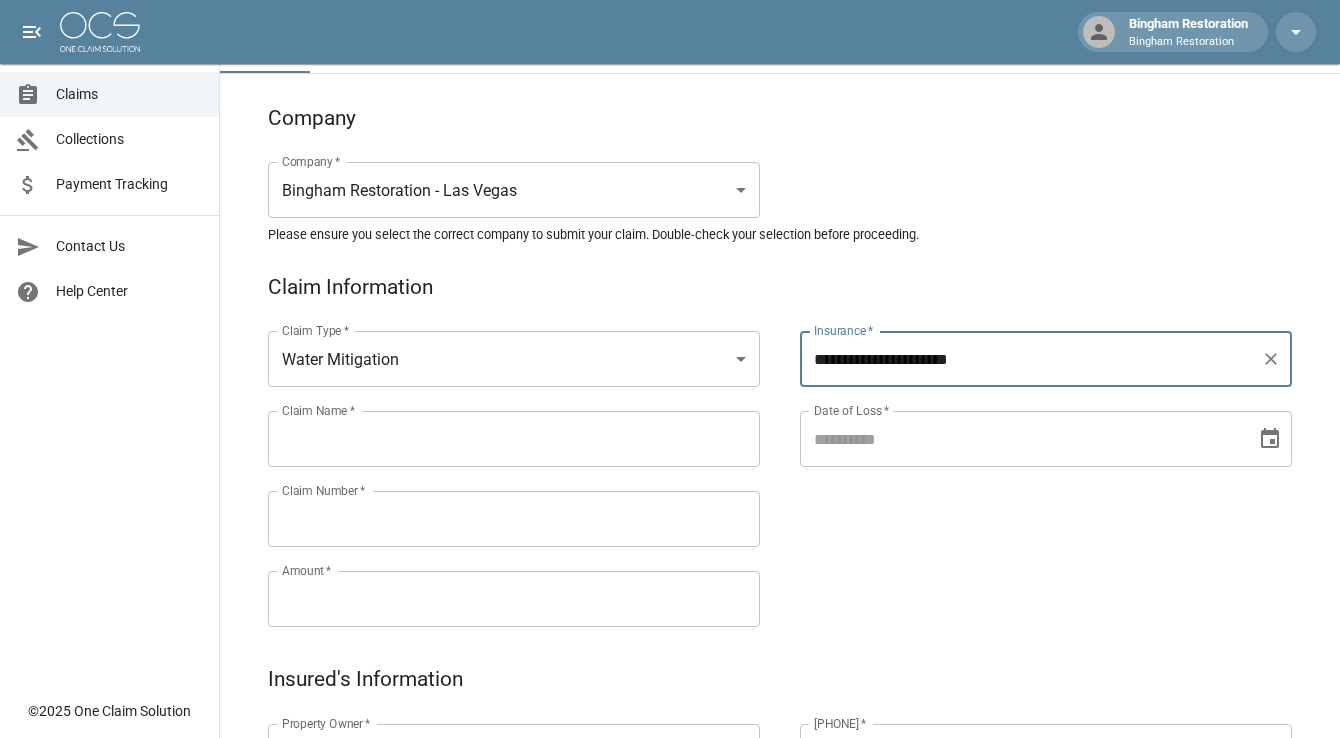 type on "**********" 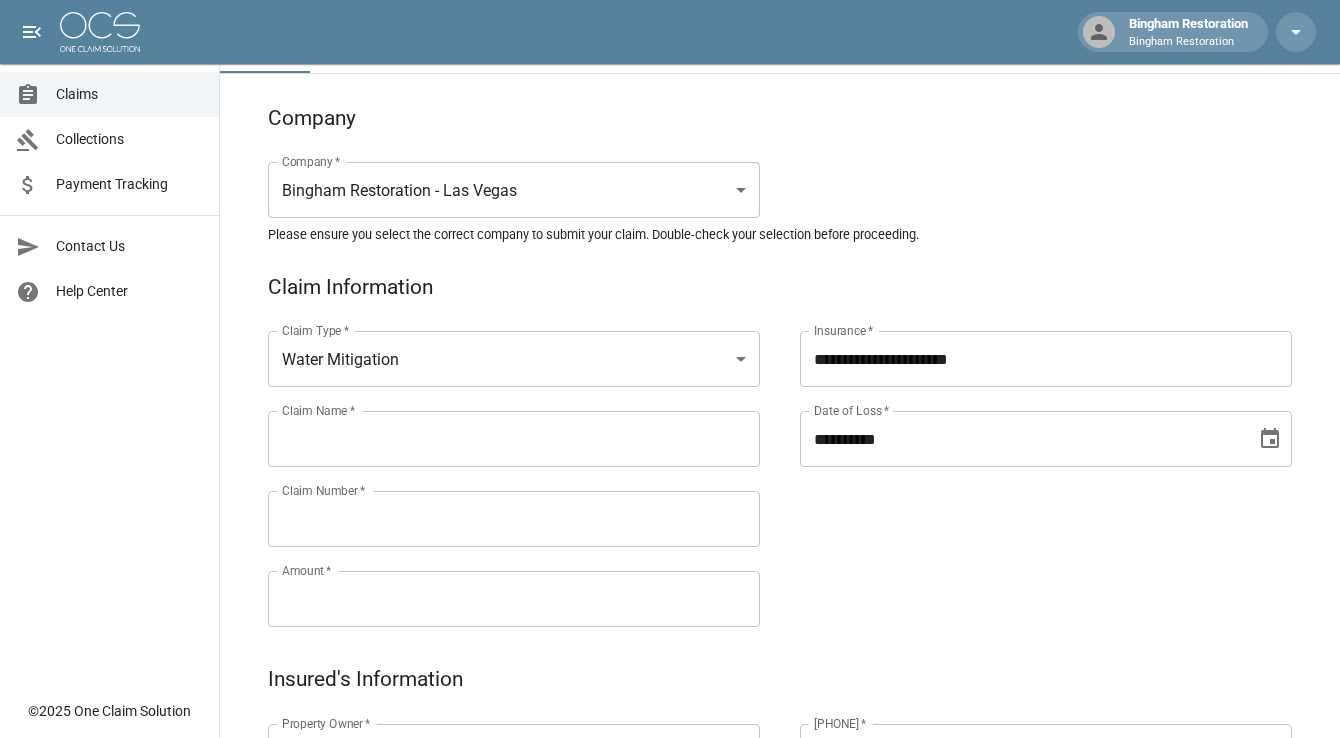 click on "**********" at bounding box center (1021, 439) 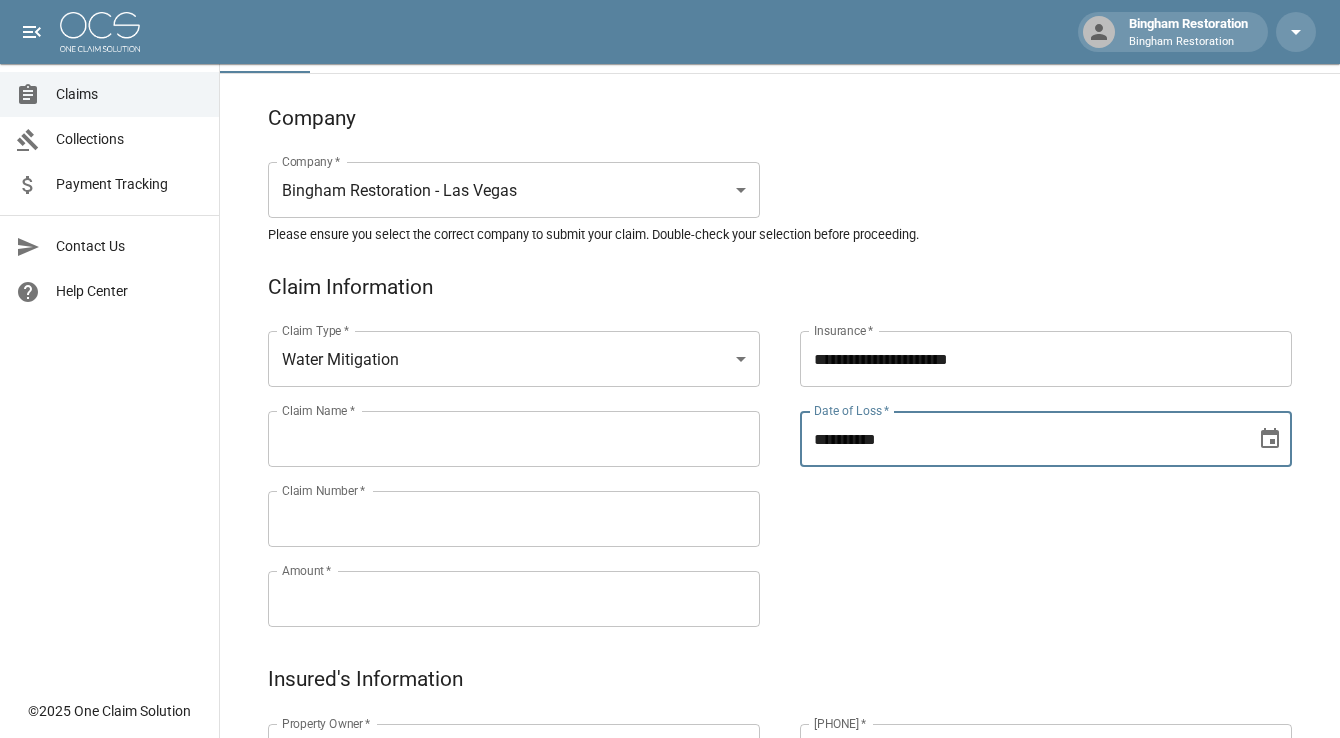 type on "**********" 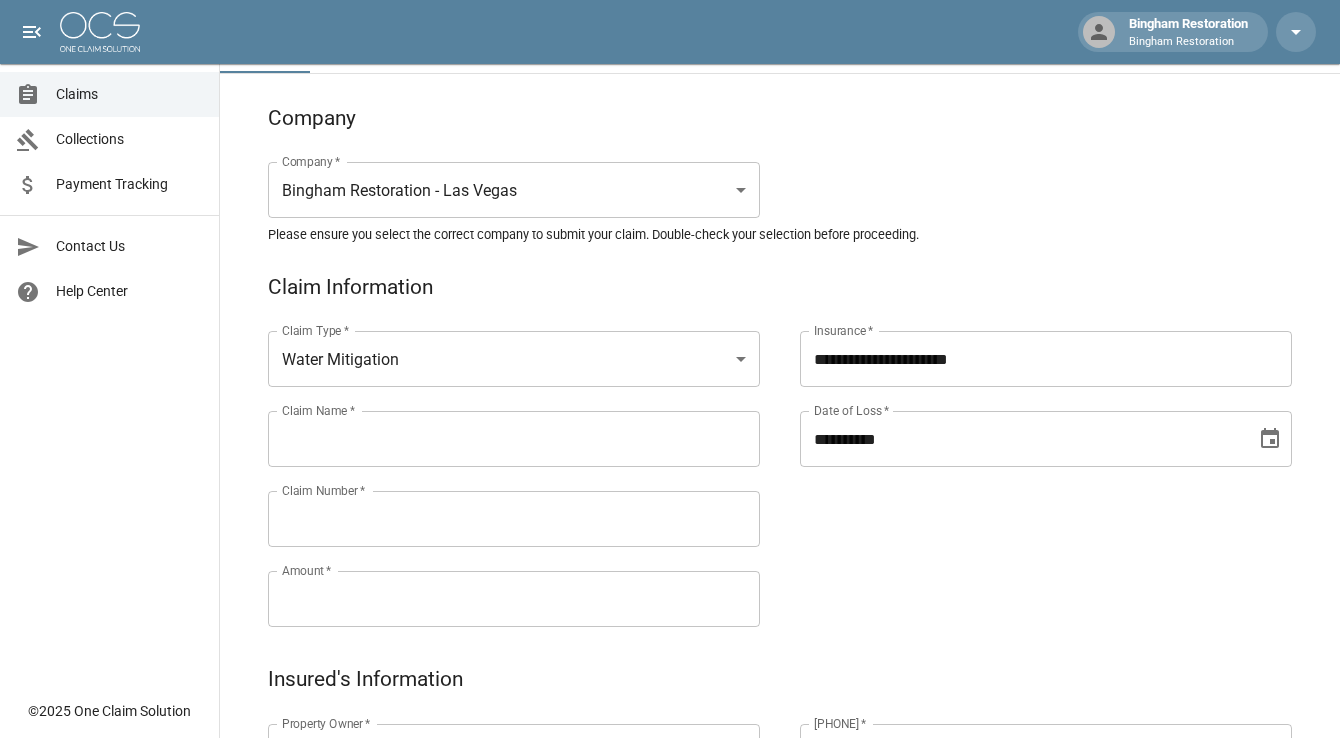 click on "Claim Name   *" at bounding box center (514, 439) 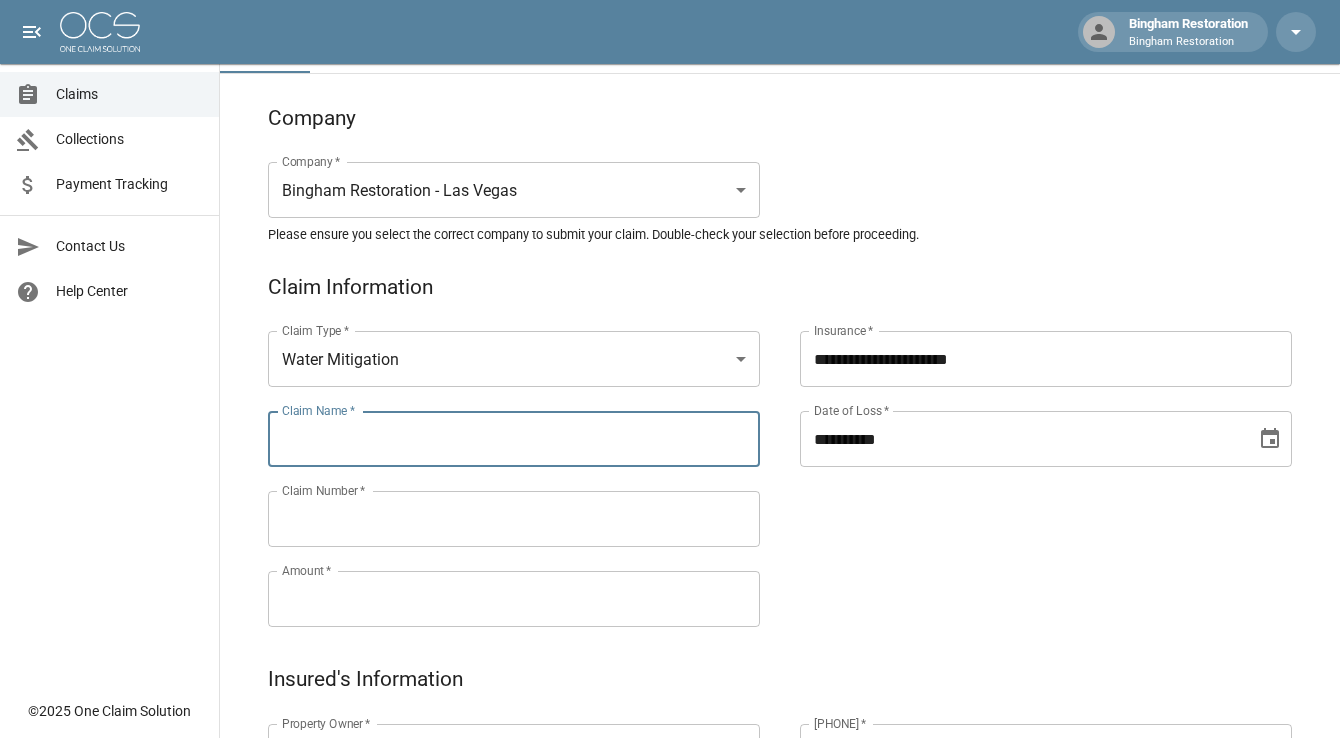 paste on "*******" 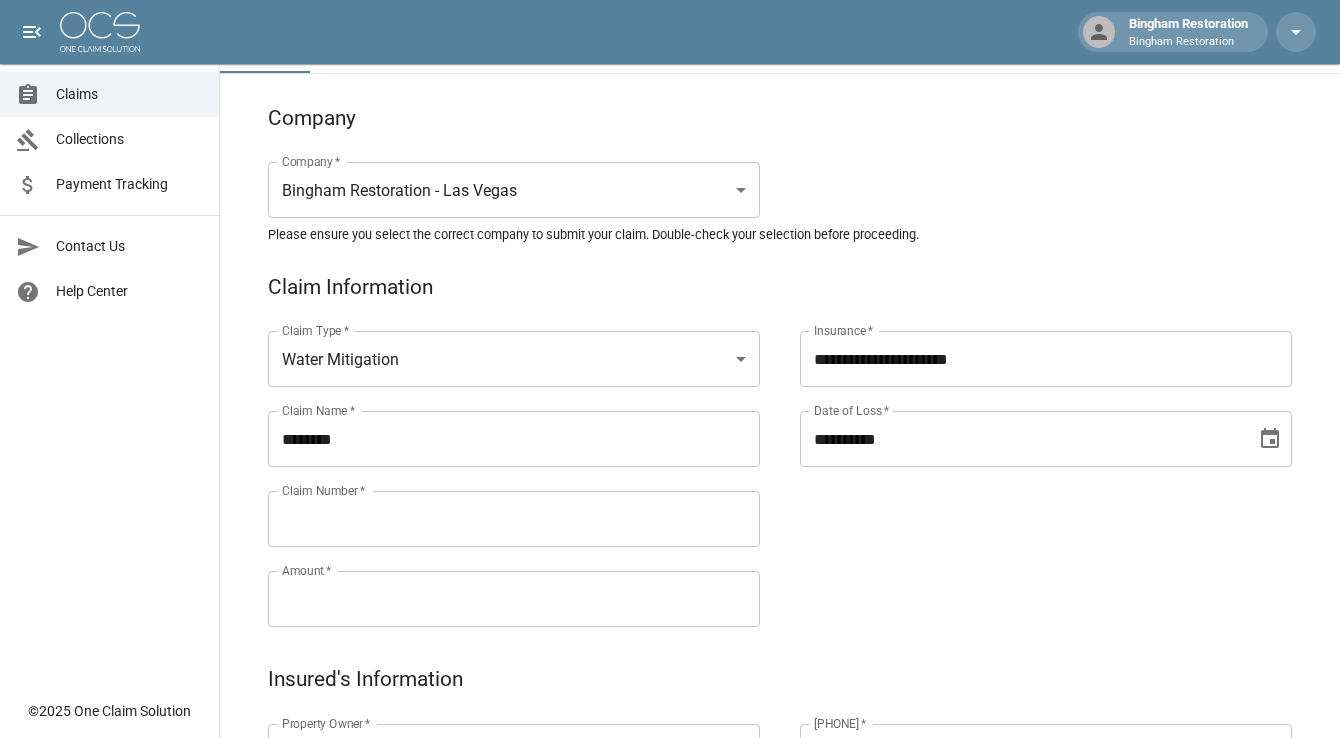 click on "********" at bounding box center [514, 439] 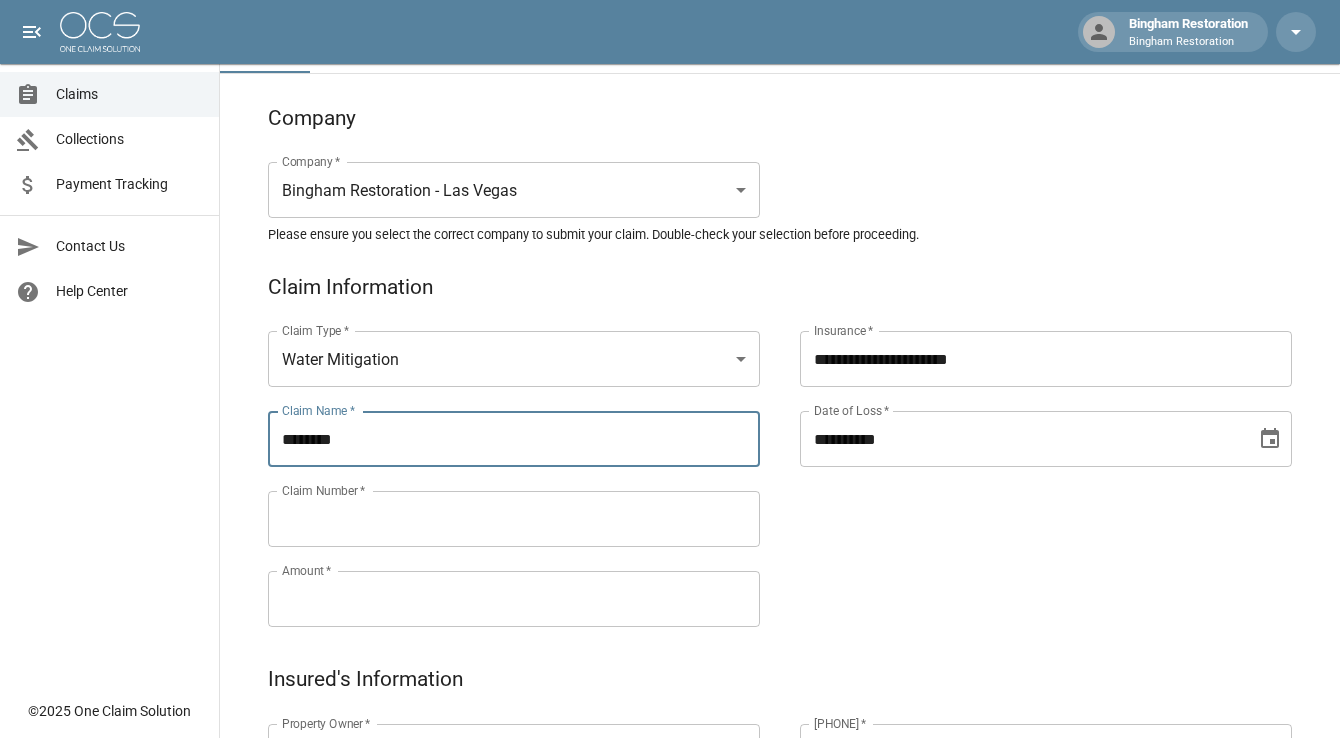 paste on "******" 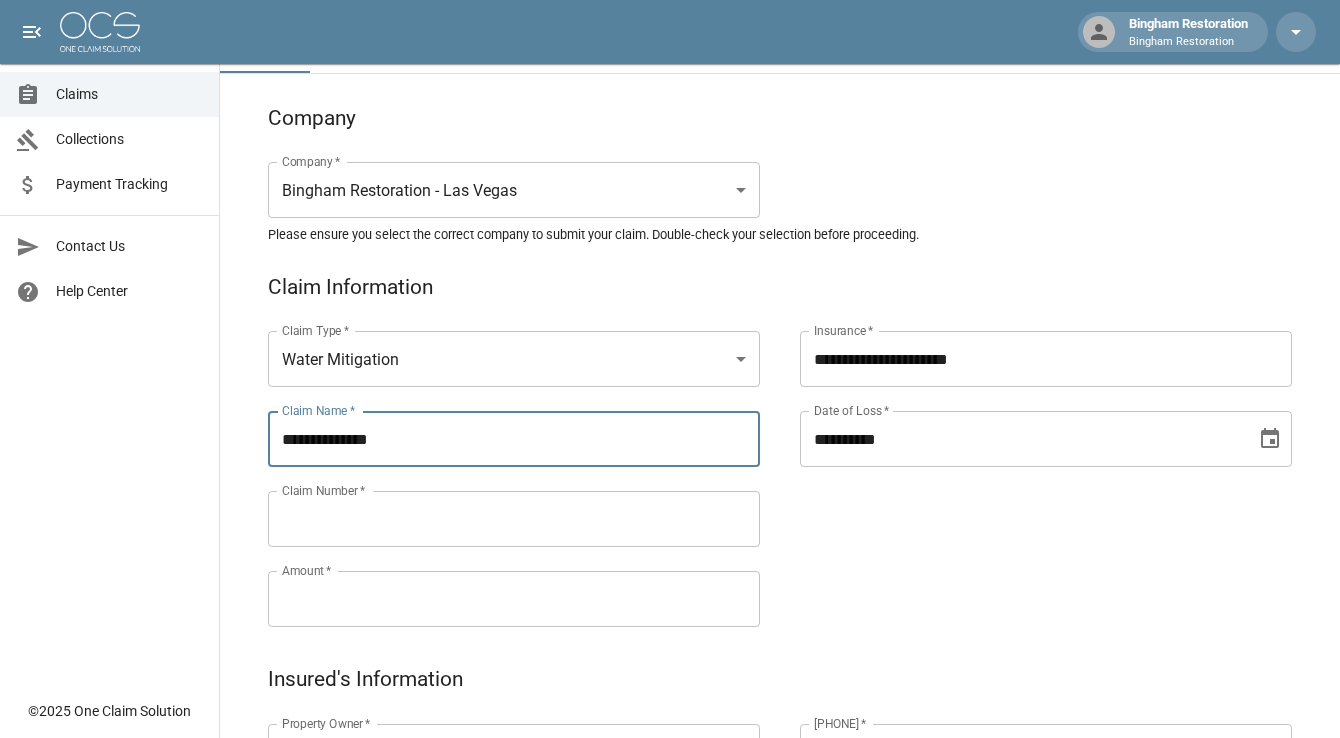 type on "**********" 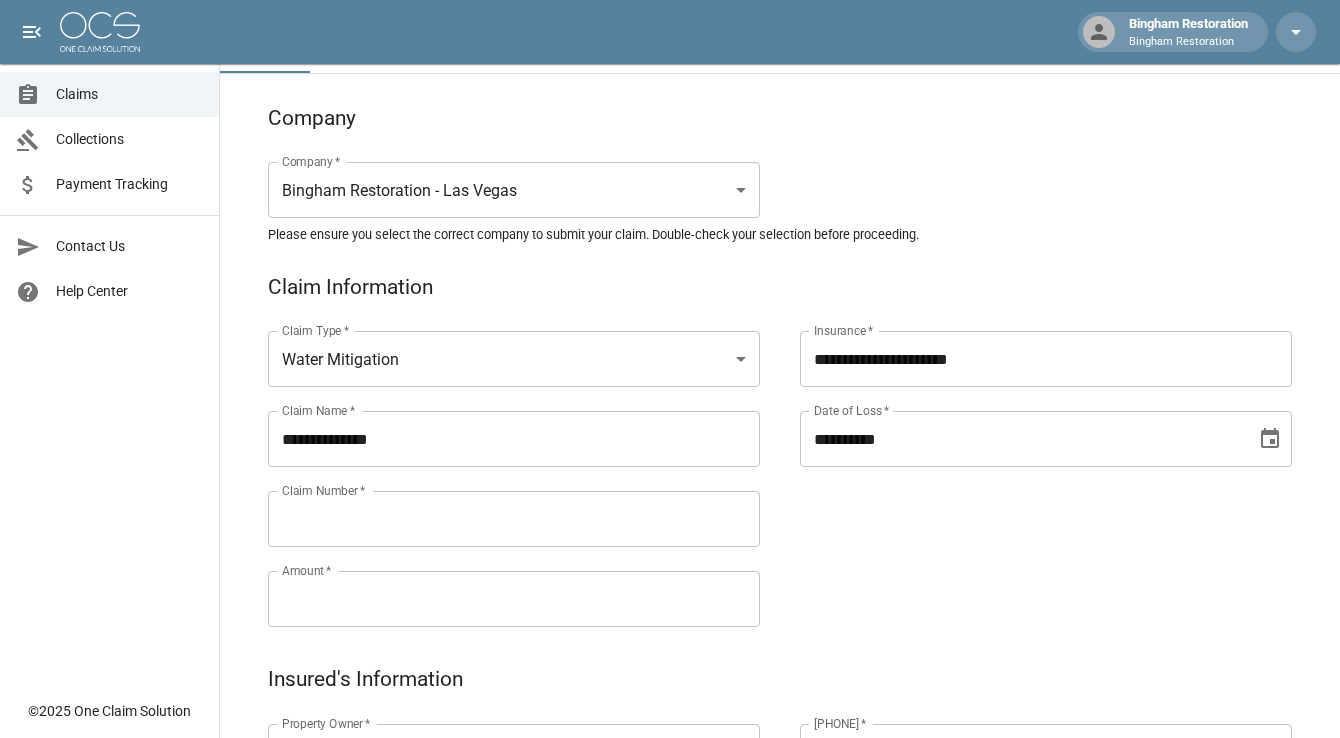 click on "Claim Number   *" at bounding box center (514, 519) 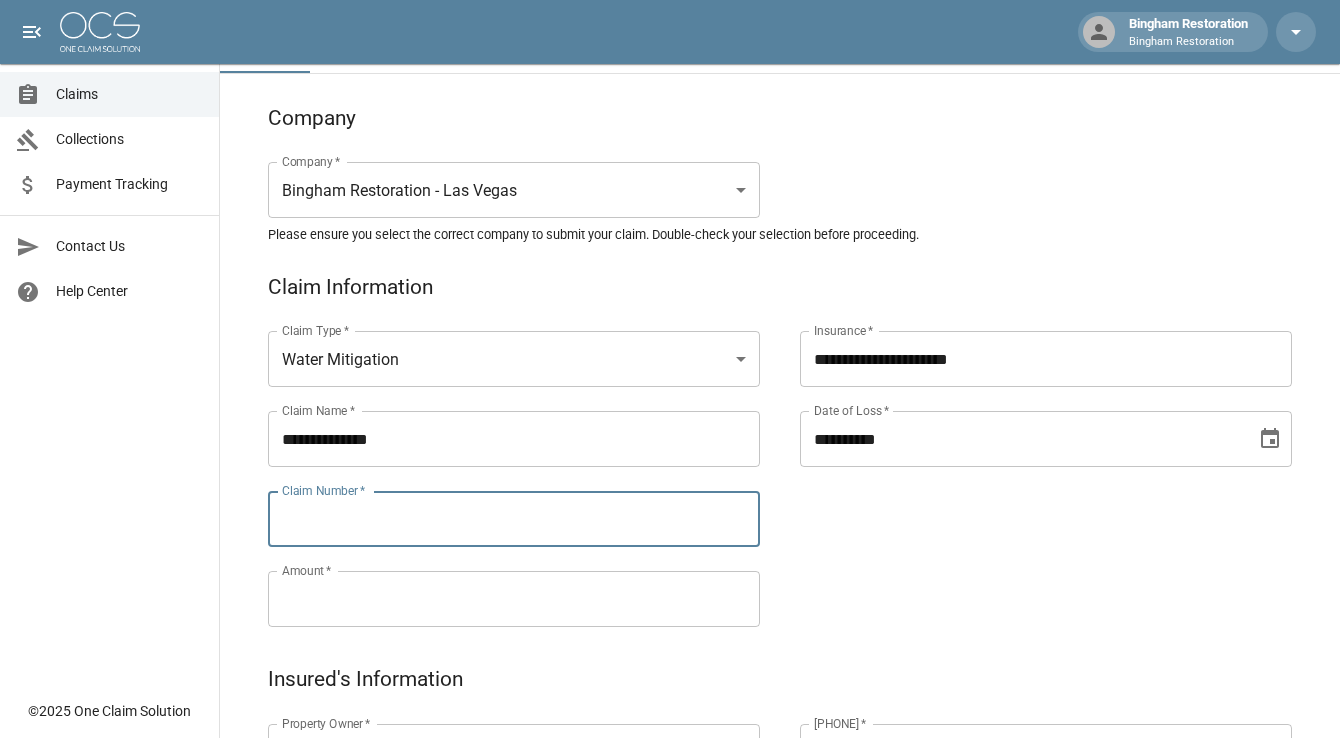 paste on "**********" 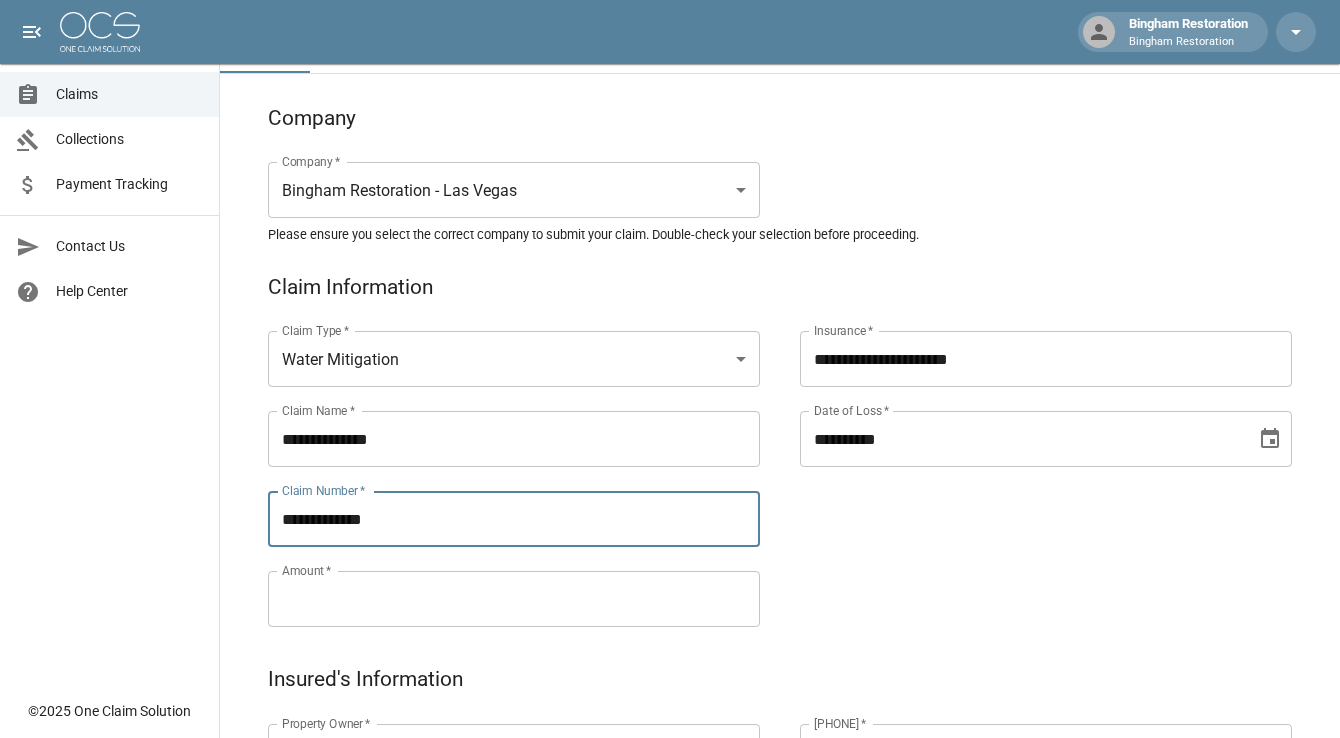 type on "**********" 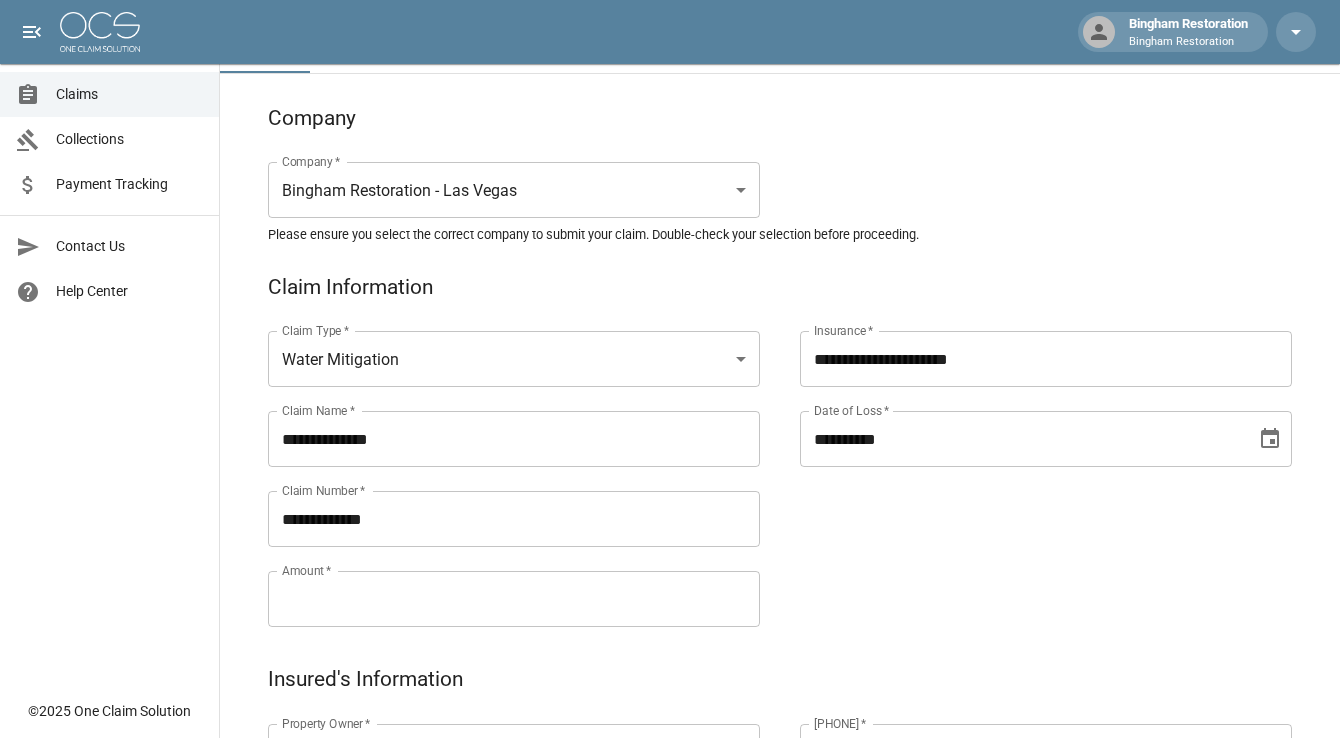 click on "Amount   *" at bounding box center [514, 599] 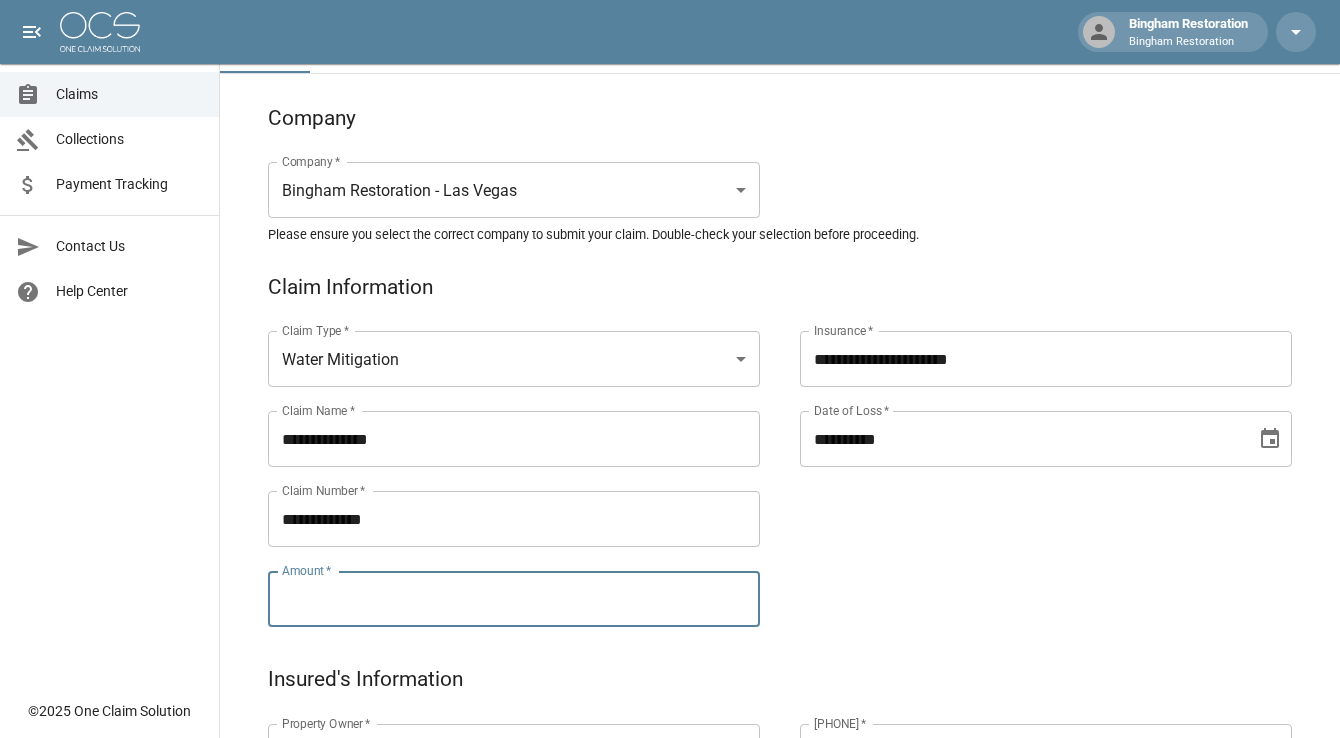 paste on "*********" 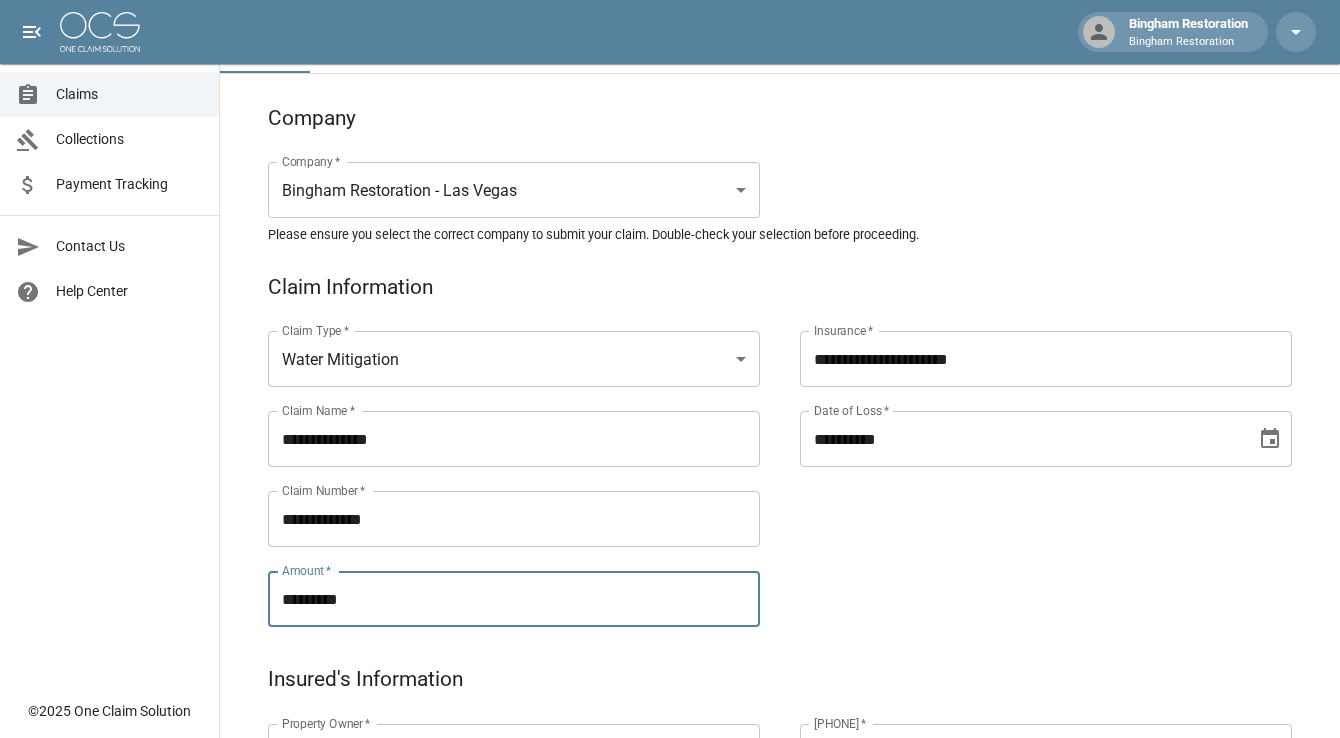 type on "*********" 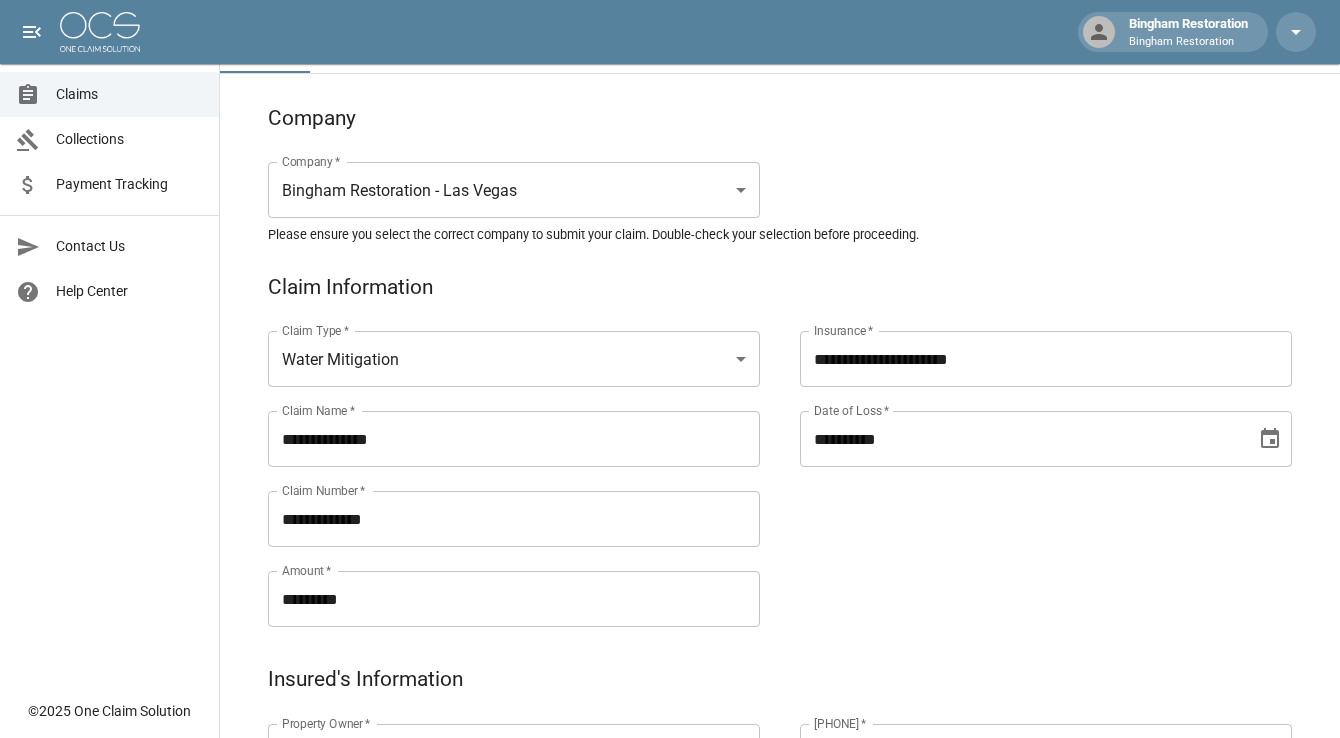click on "**********" at bounding box center (1026, 455) 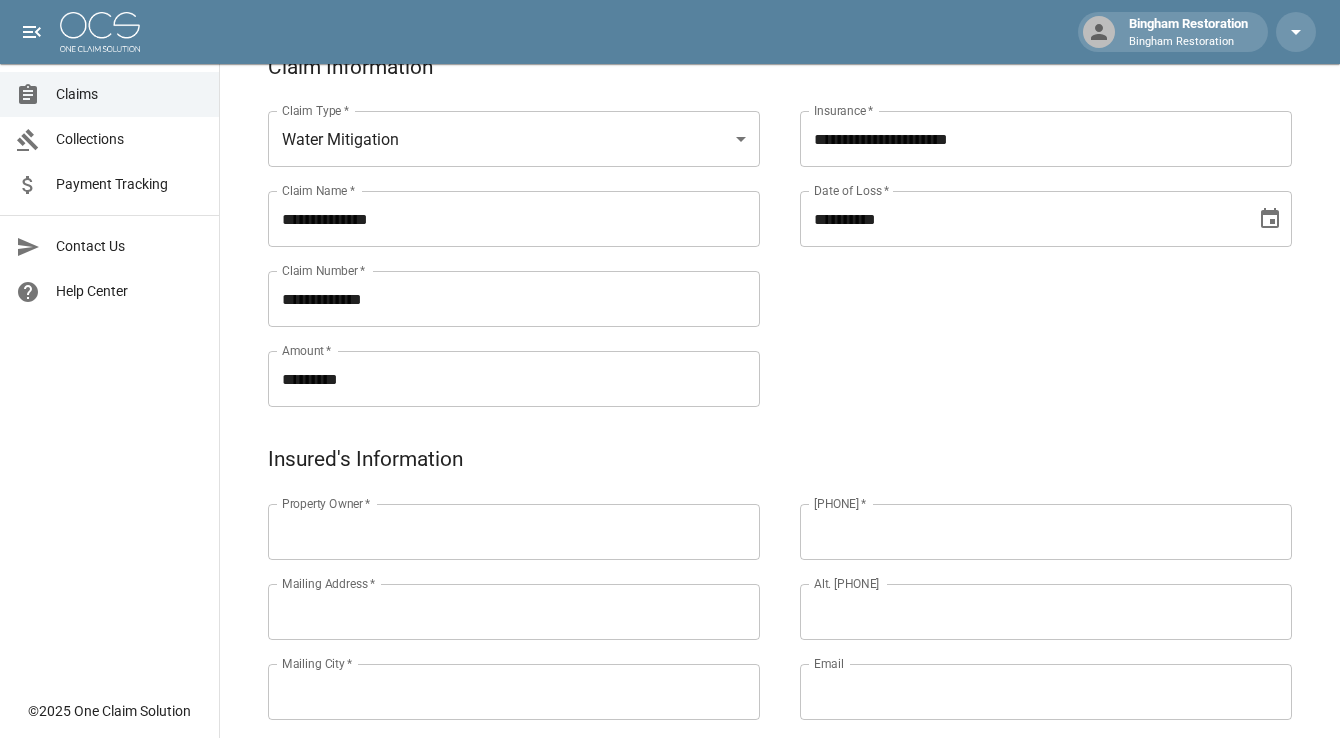 scroll, scrollTop: 400, scrollLeft: 0, axis: vertical 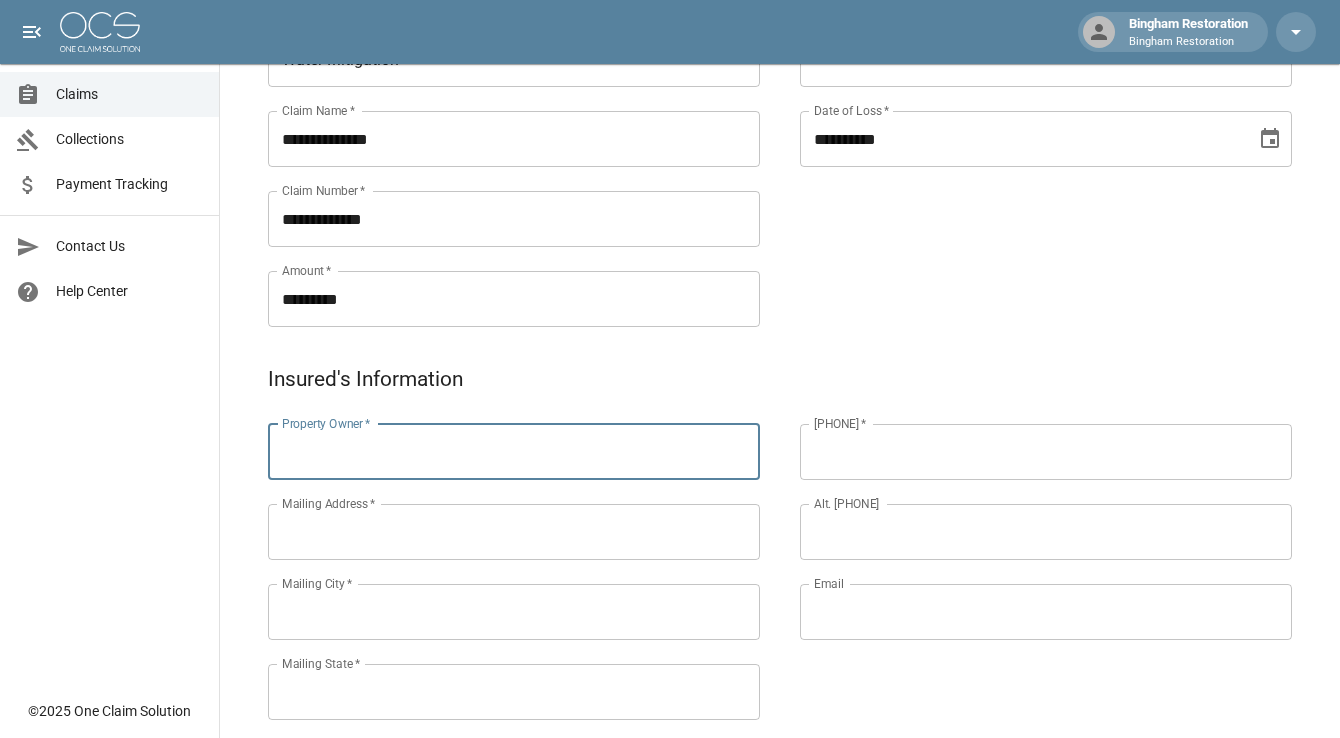 click on "Property Owner   *" at bounding box center [514, 452] 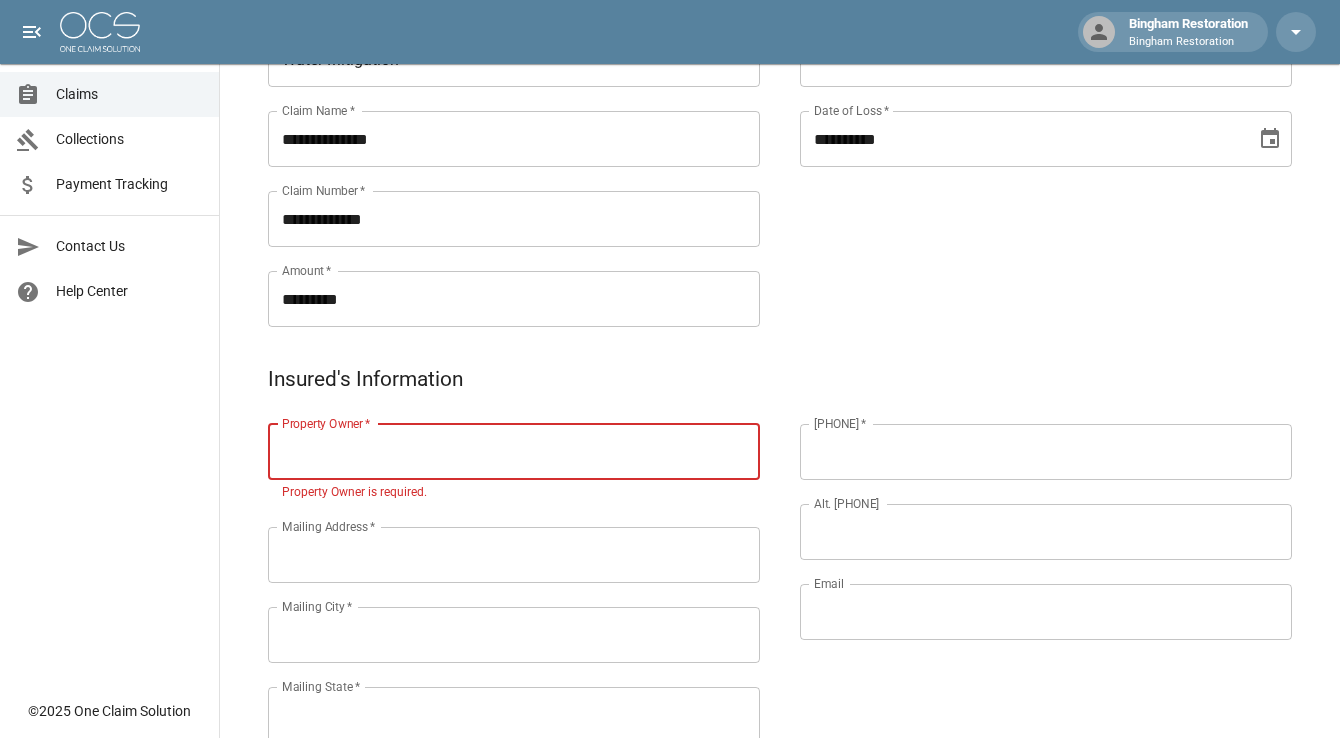 click on "Property Owner   *" at bounding box center [514, 452] 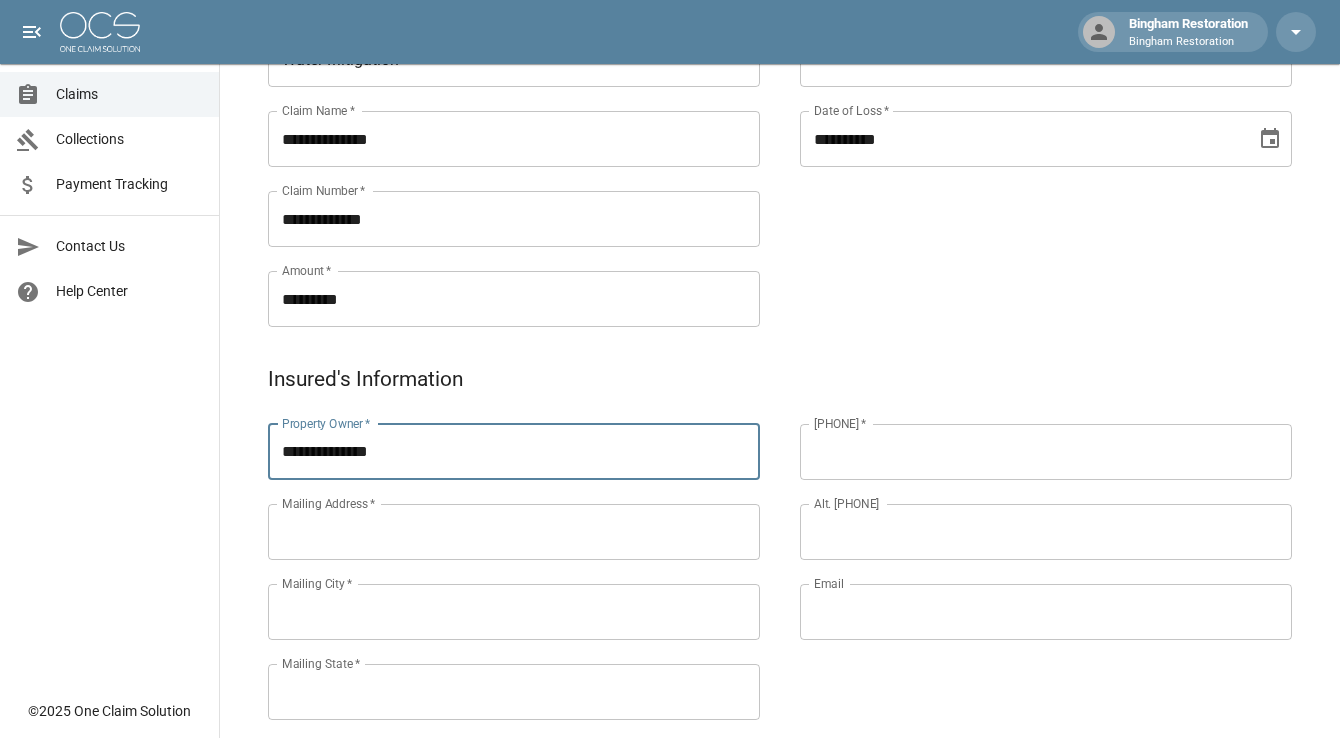 type on "**********" 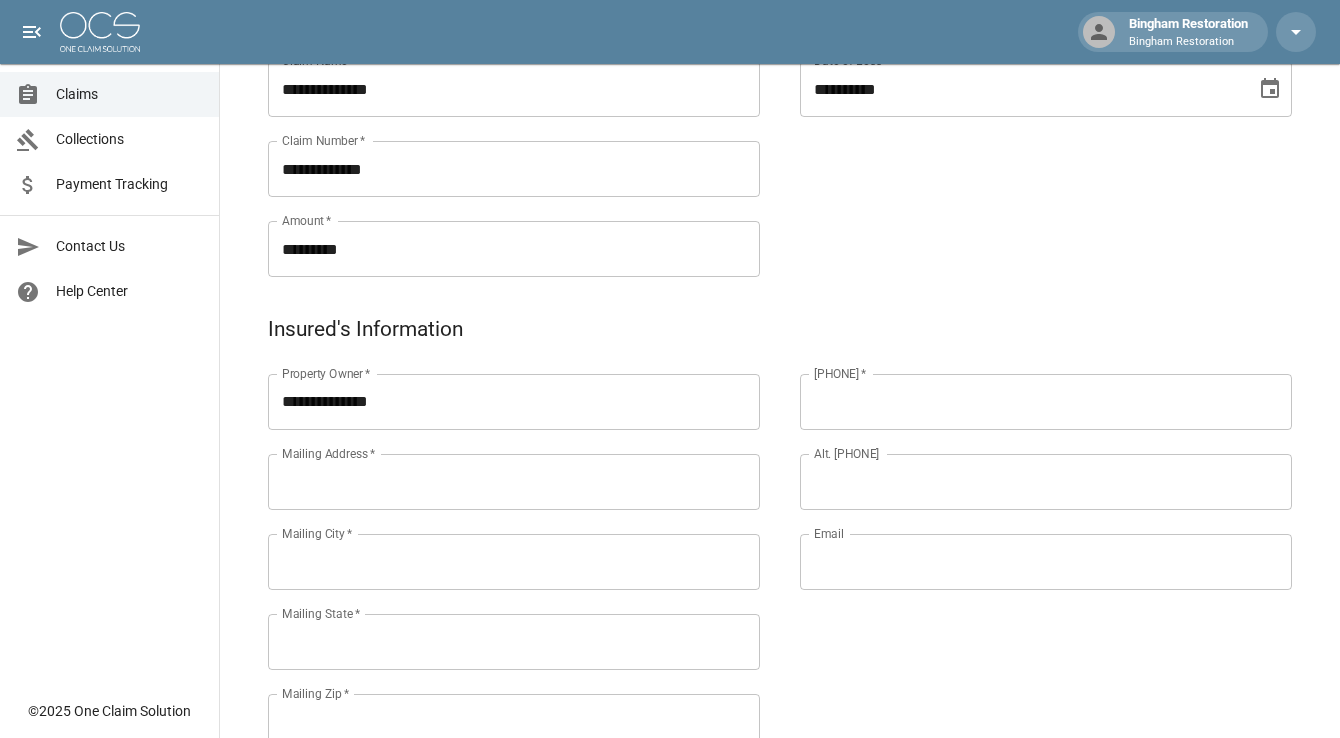 scroll, scrollTop: 500, scrollLeft: 0, axis: vertical 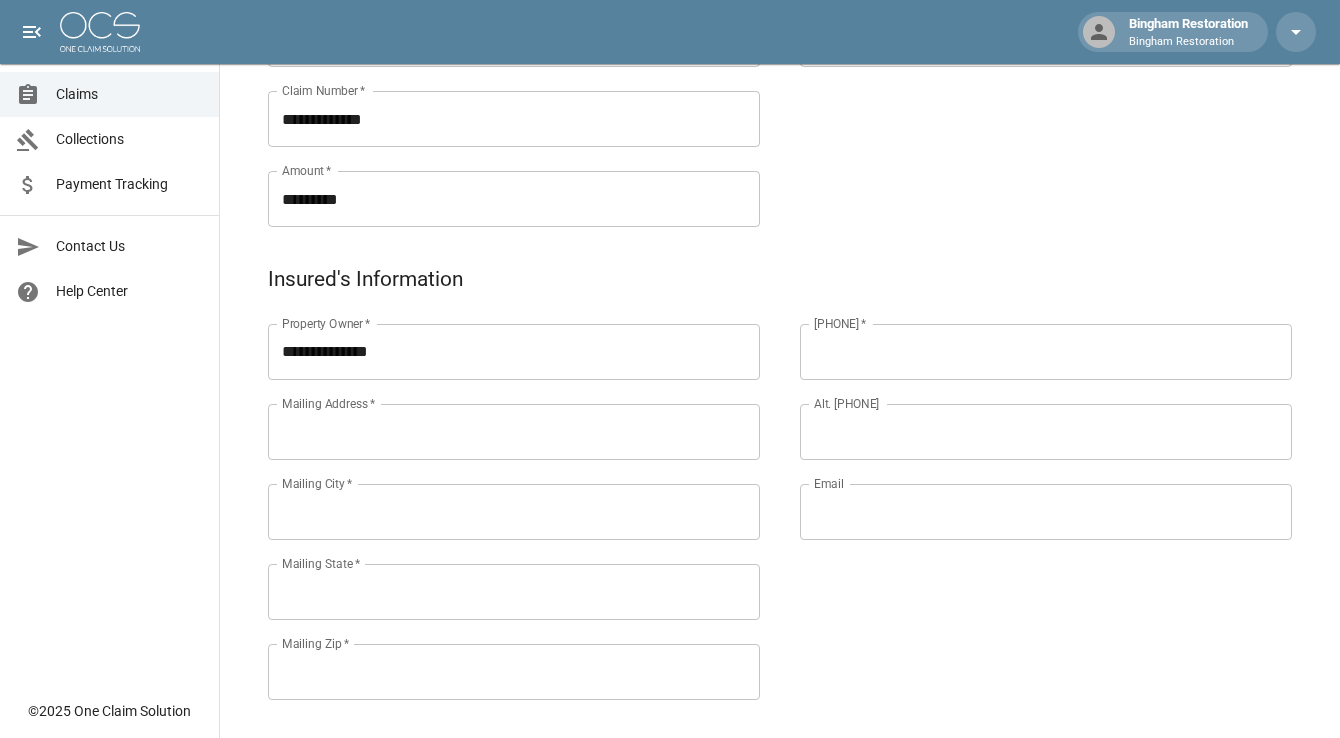 click on "Phone Number   *" at bounding box center [1046, 352] 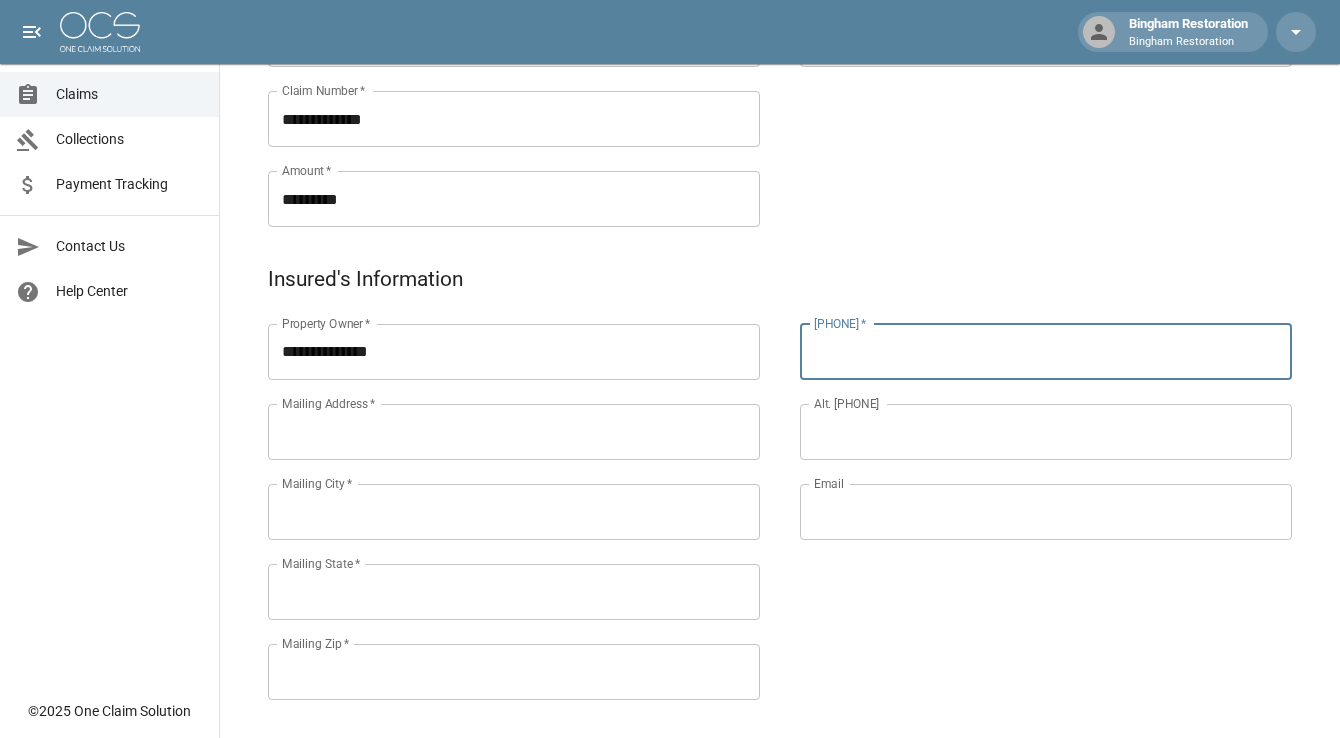 paste on "**********" 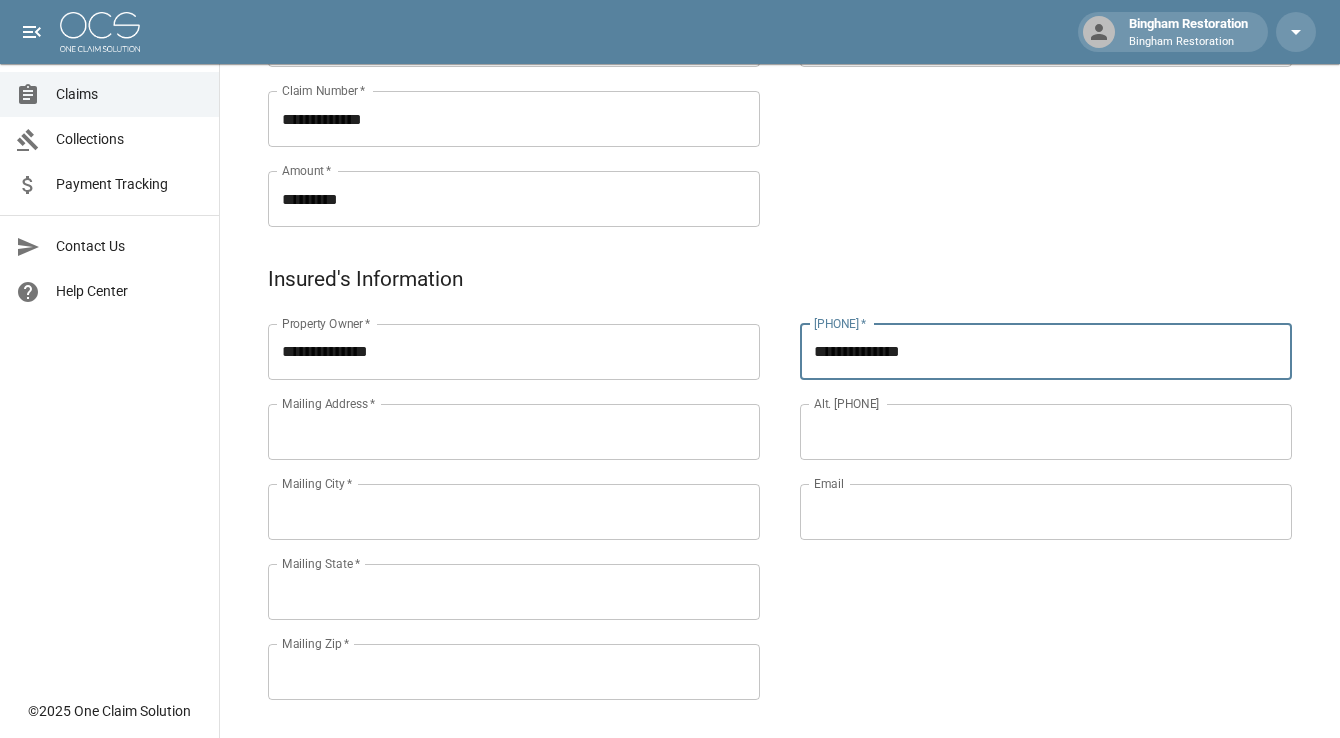 type on "**********" 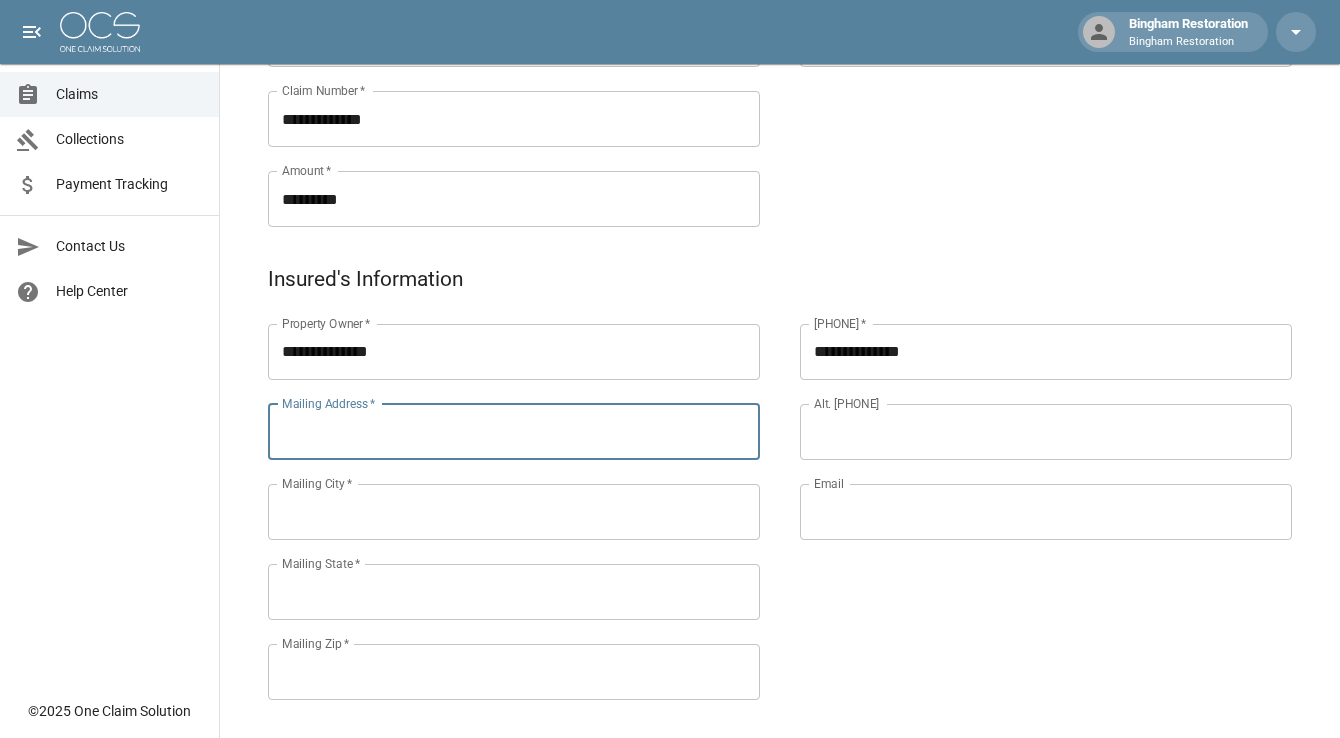 click on "Mailing Address   *" at bounding box center (514, 432) 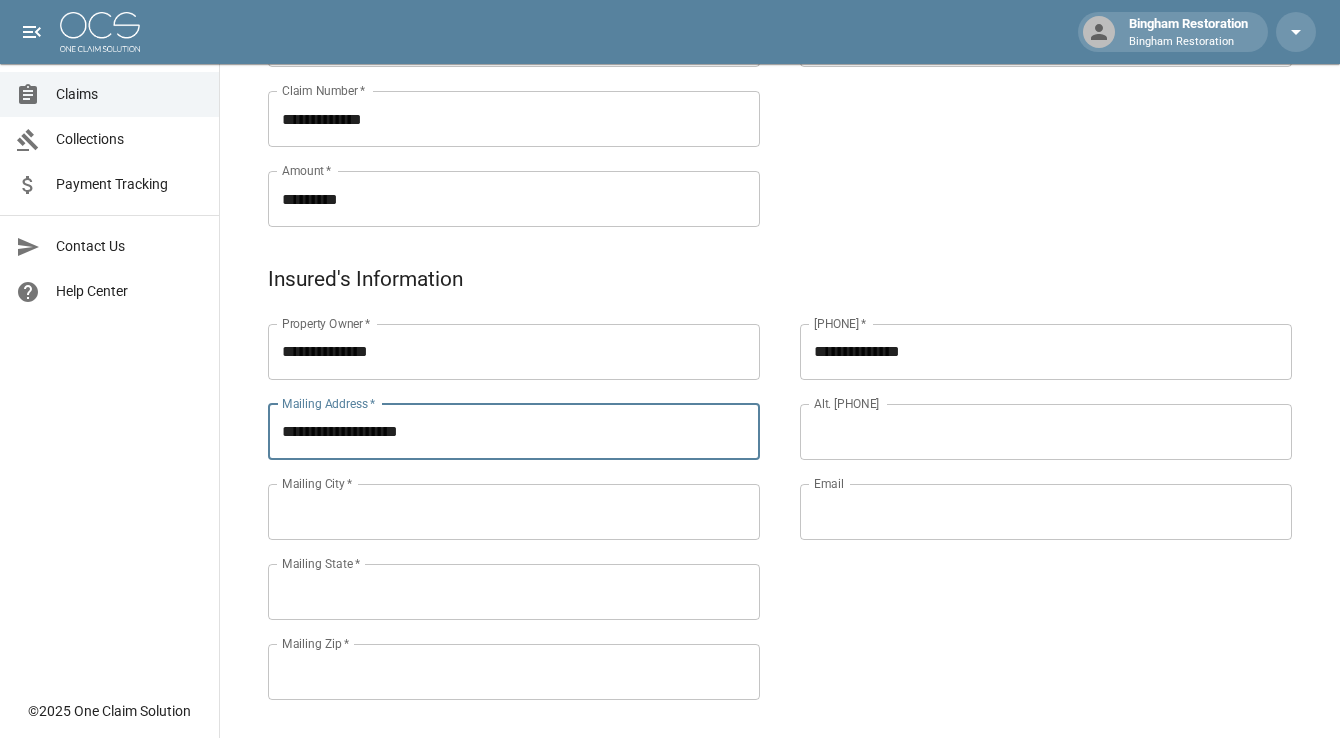 type on "**********" 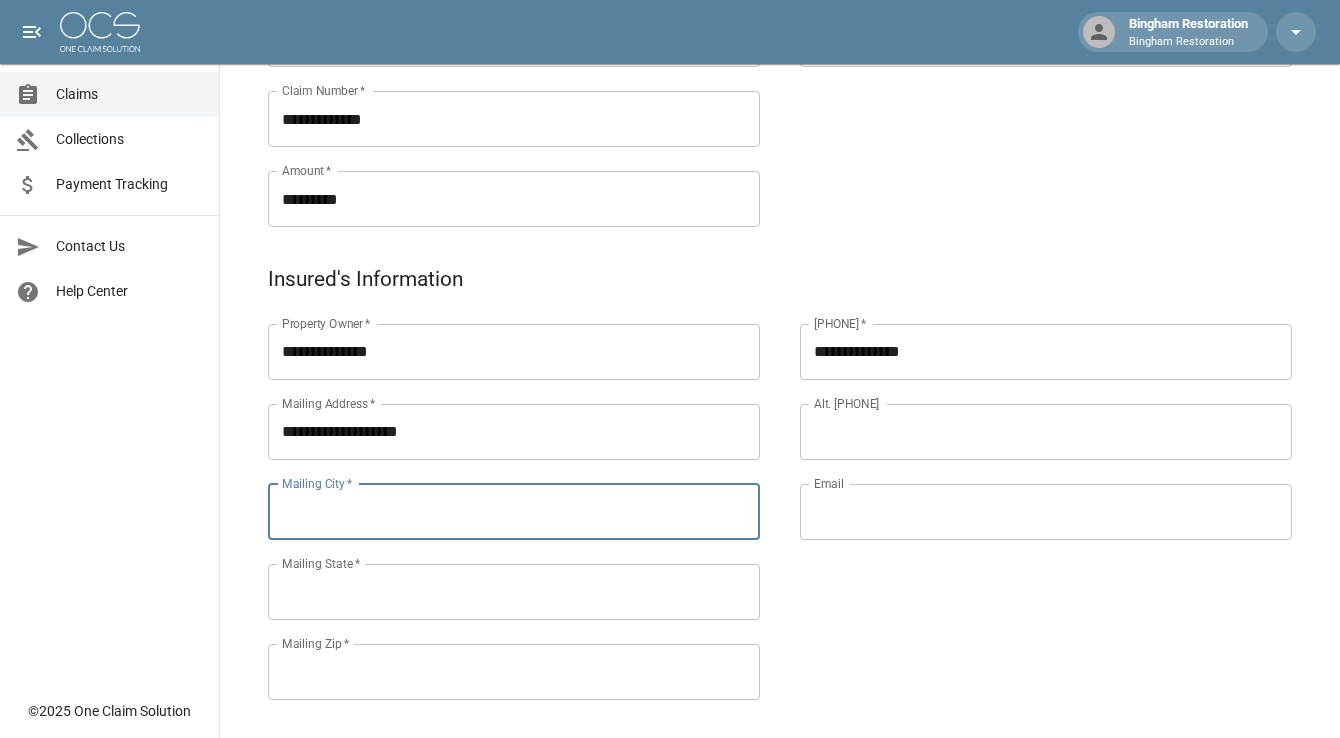 click on "Mailing City   *" at bounding box center [514, 512] 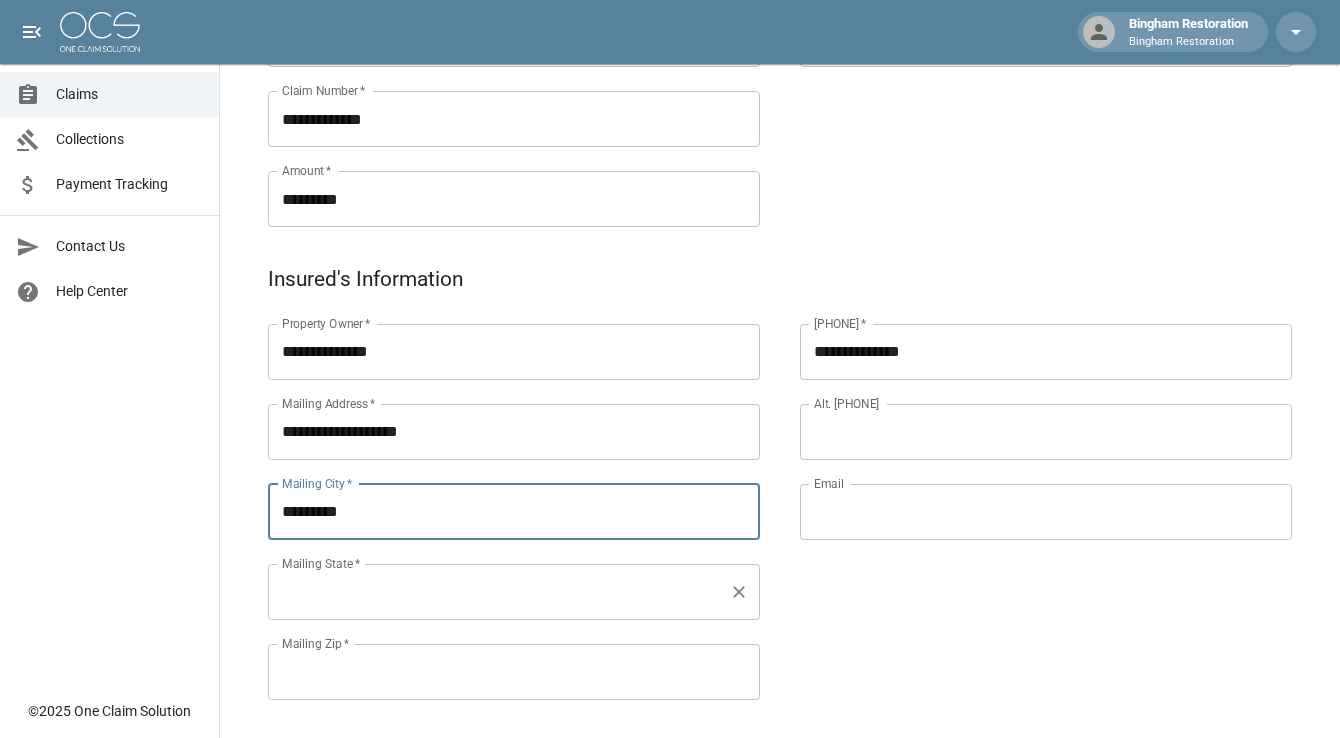 type on "*********" 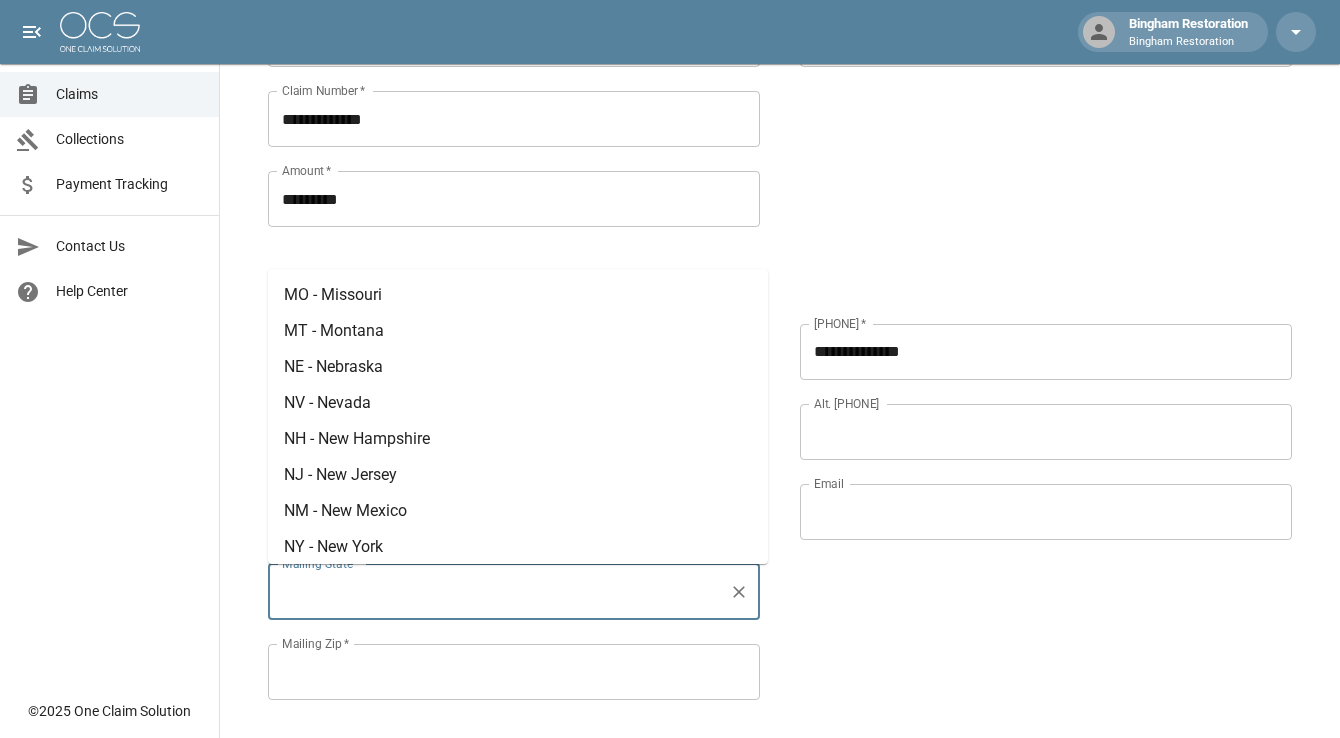 scroll, scrollTop: 1000, scrollLeft: 0, axis: vertical 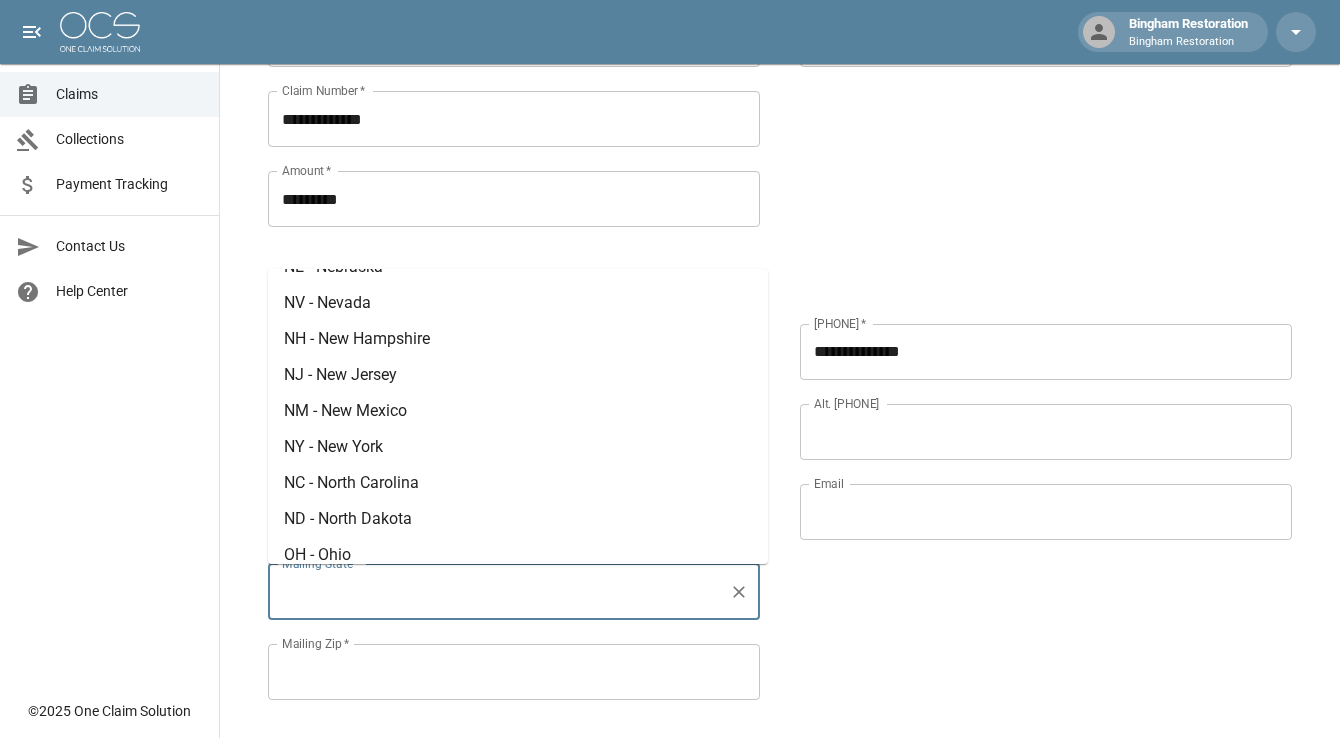 click on "NV - Nevada" at bounding box center (327, 302) 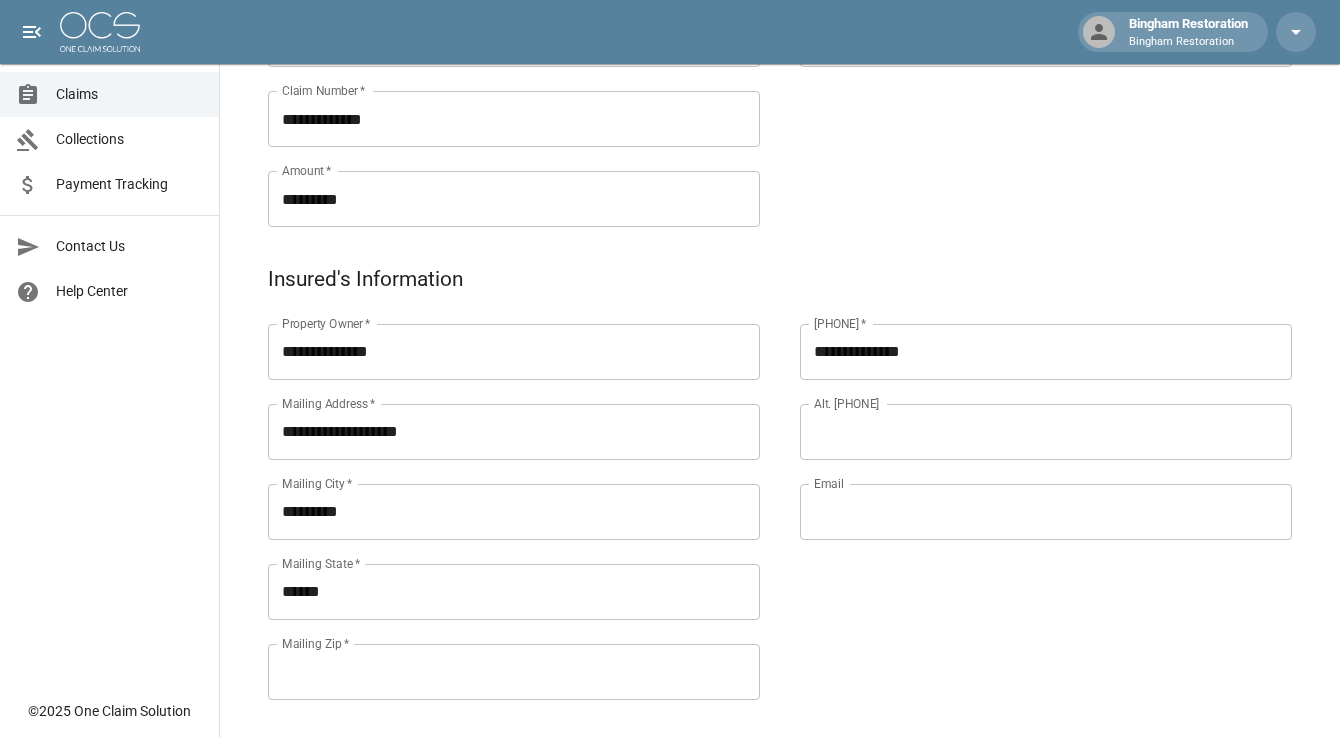 click on "Mailing [ZIP] *" at bounding box center (514, 672) 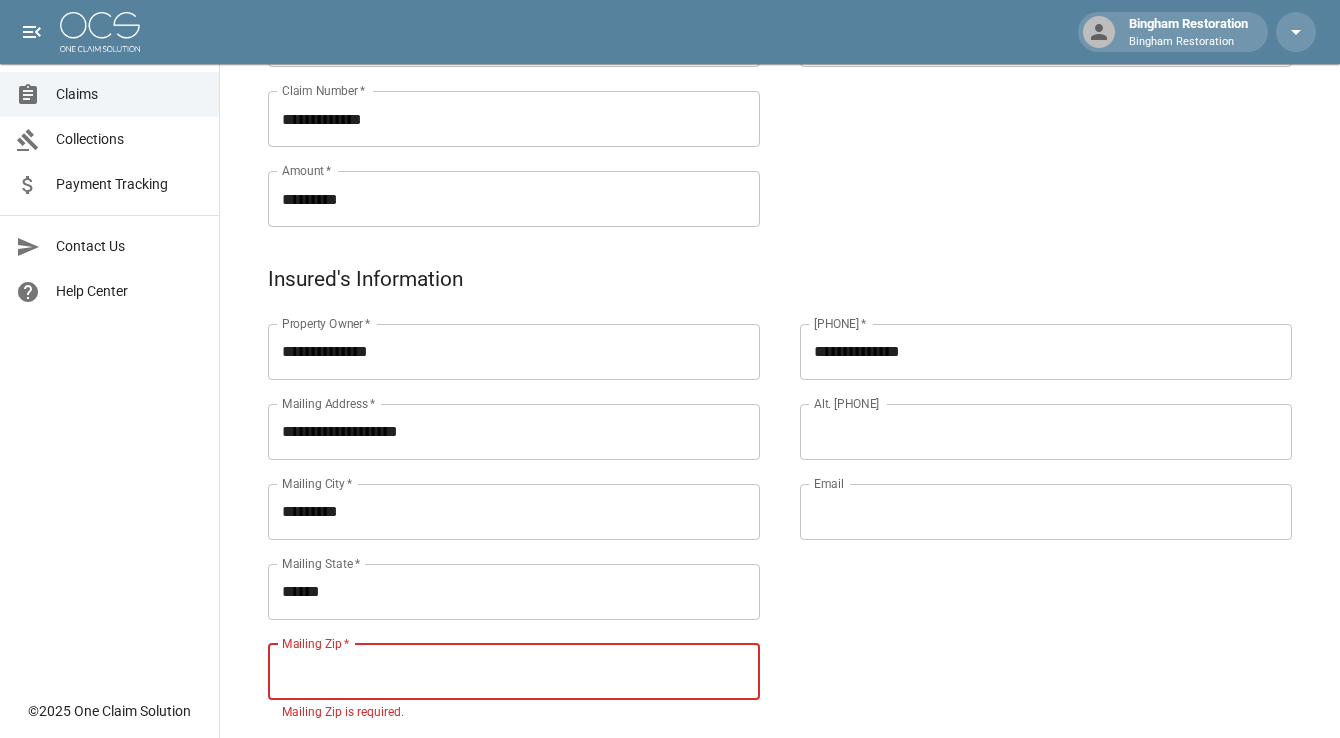 click on "Mailing [ZIP] *" at bounding box center (514, 672) 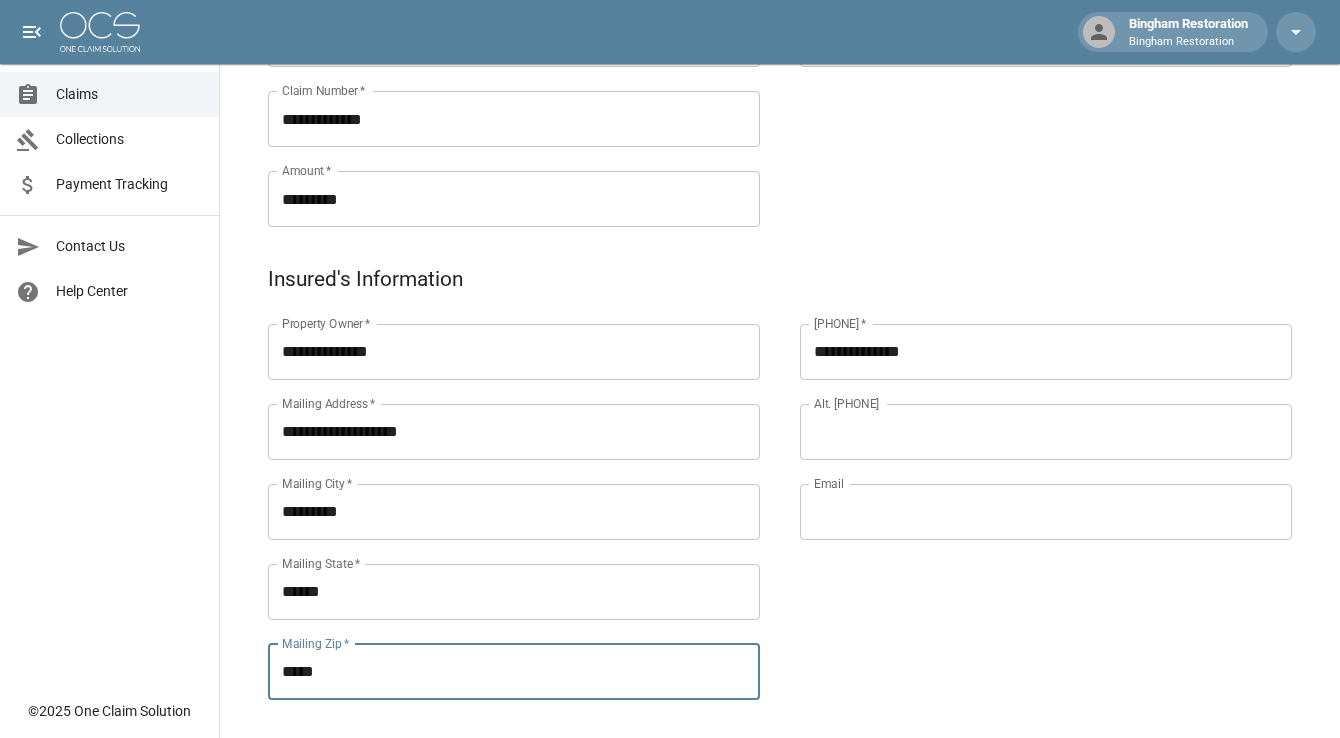 type on "*****" 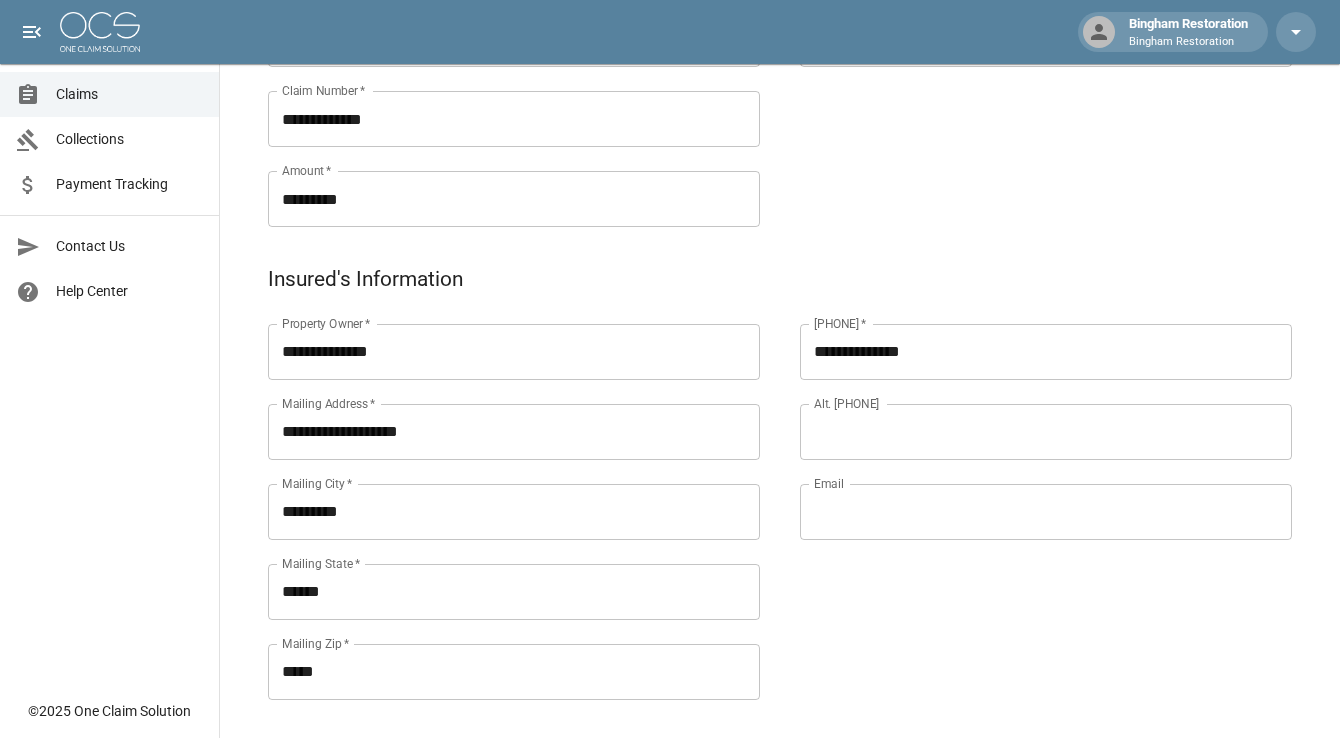click on "Phone Number   * Phone Number   * Alt. Phone Number Alt. Phone Number Email Email" at bounding box center [1026, 488] 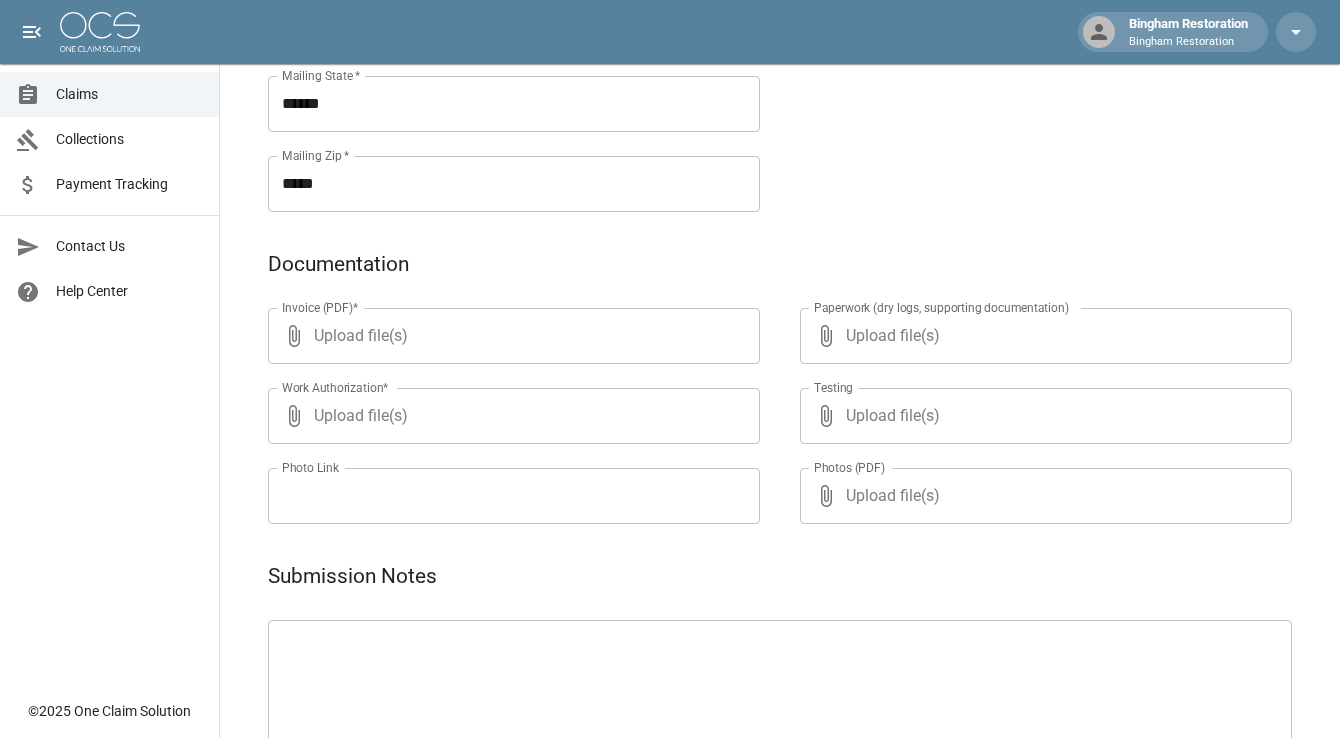 scroll, scrollTop: 1000, scrollLeft: 0, axis: vertical 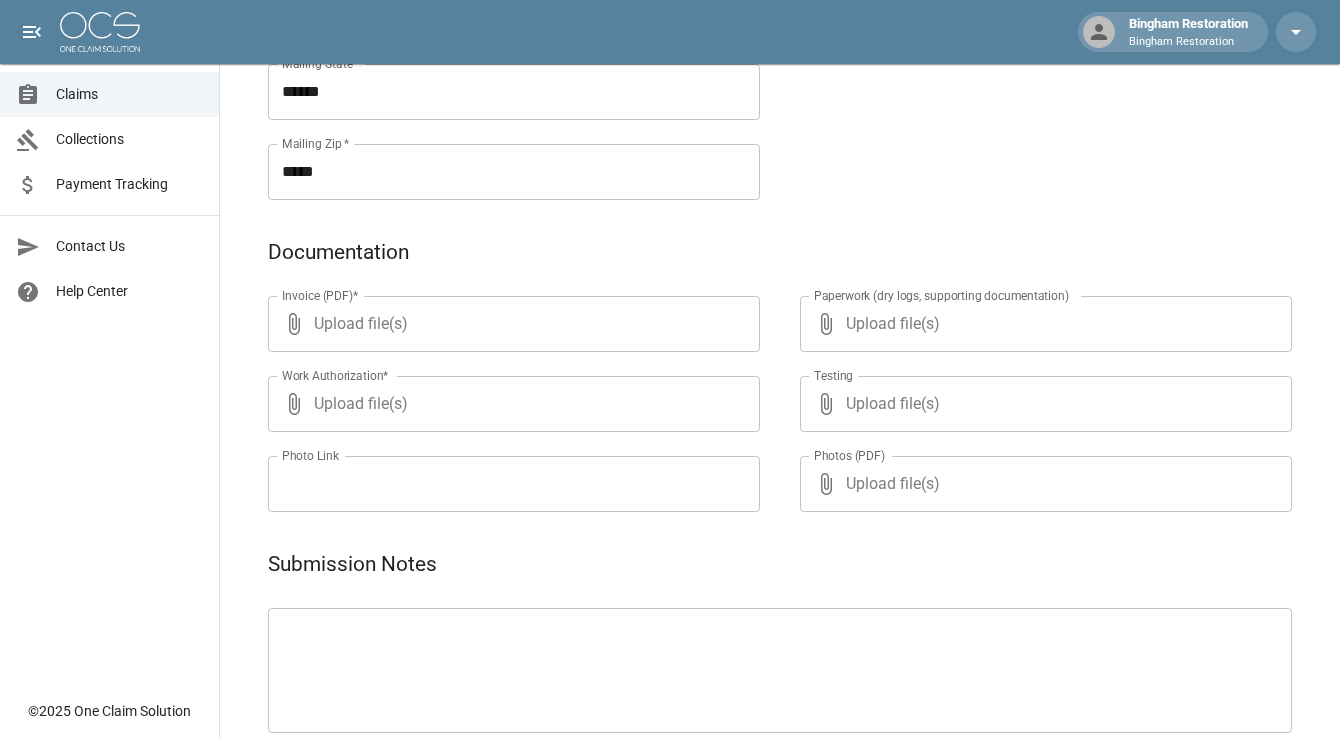 click on "Upload file(s)" at bounding box center (510, 324) 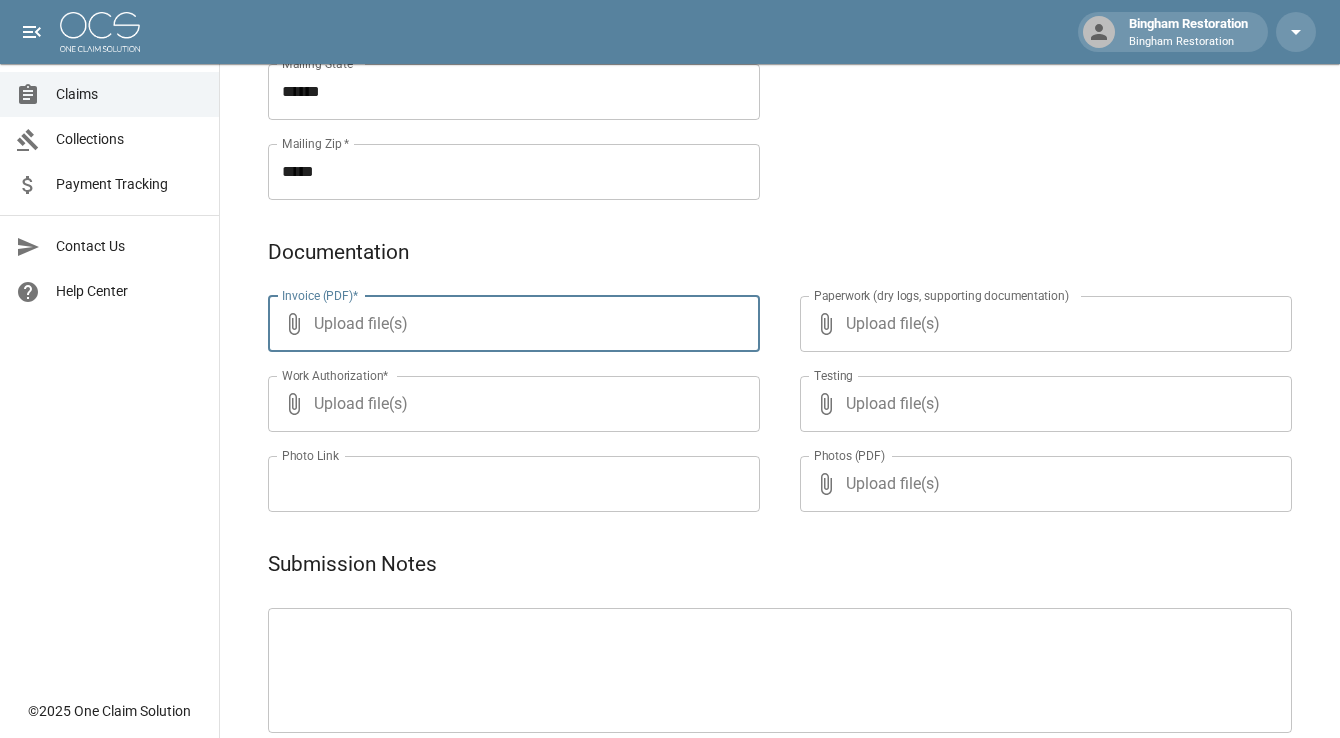 type on "**********" 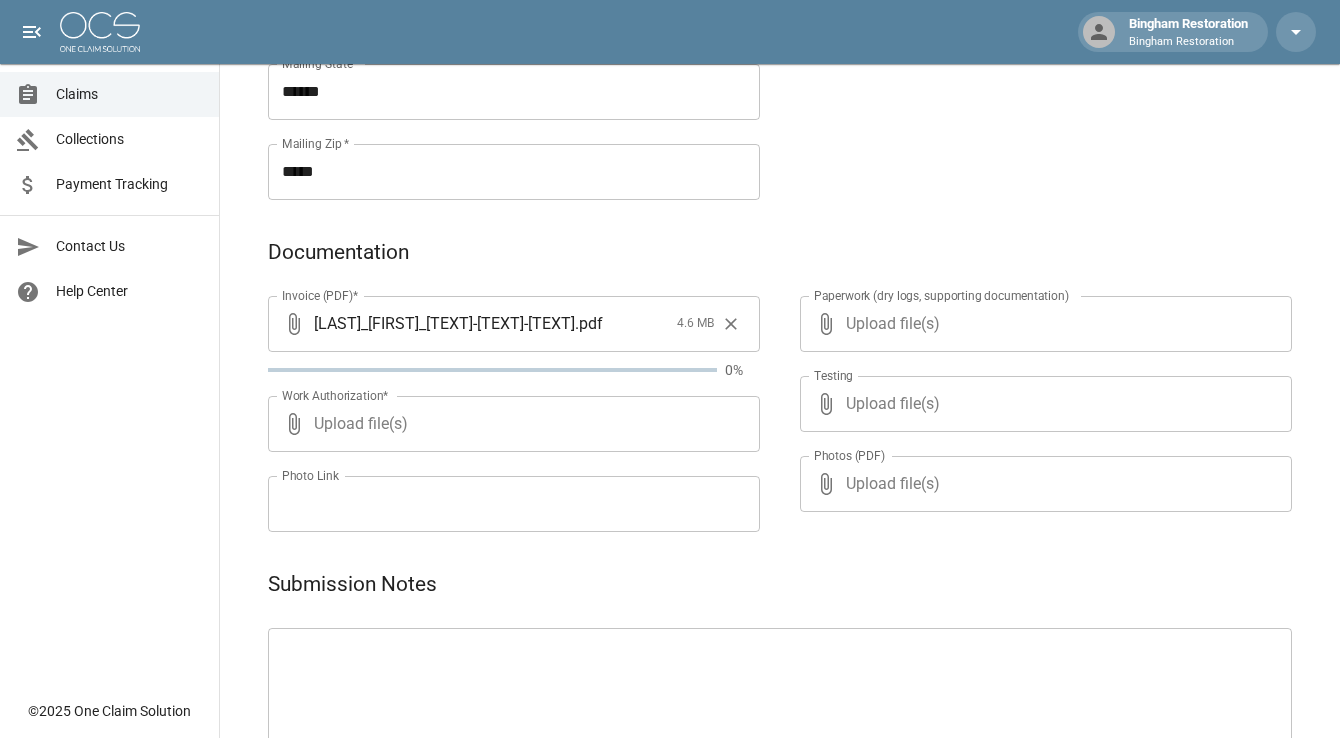 click on "Upload file(s)" at bounding box center [1042, 324] 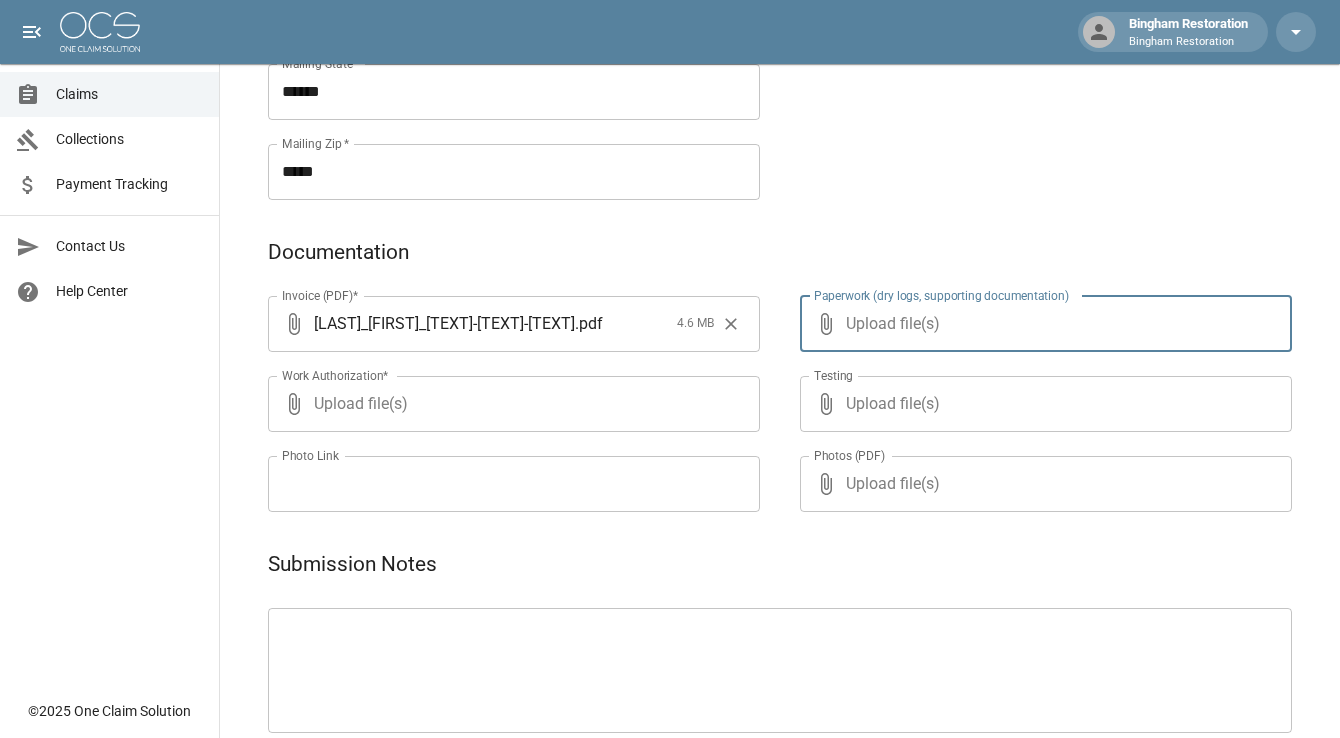 type on "**********" 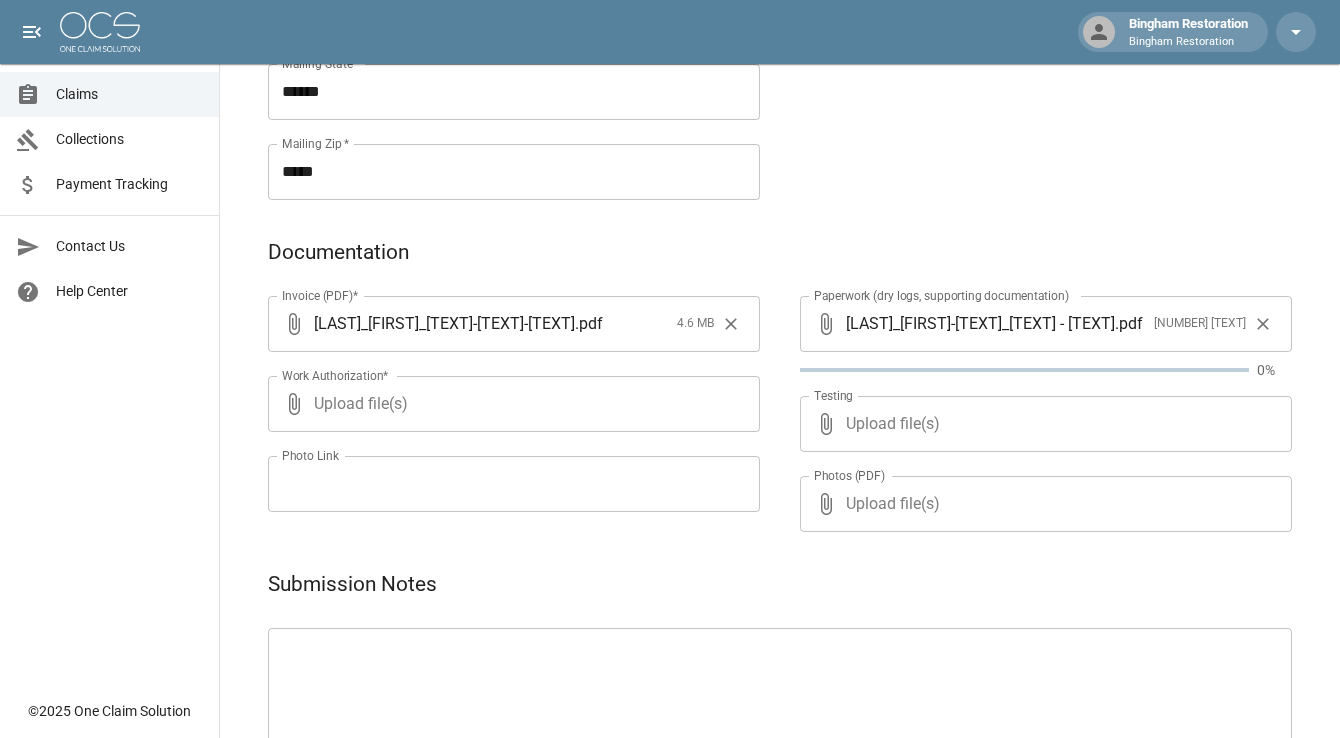 click on "Upload file(s)" at bounding box center (1042, 424) 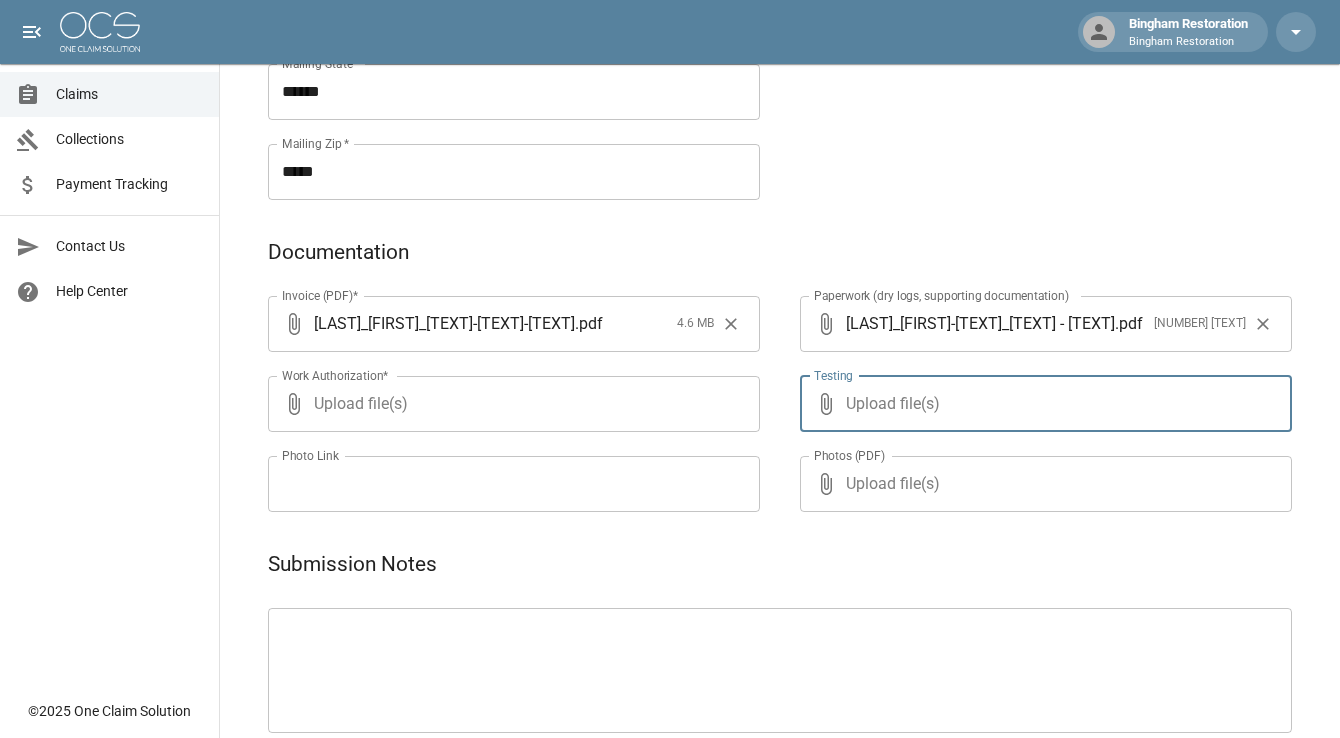 type on "**********" 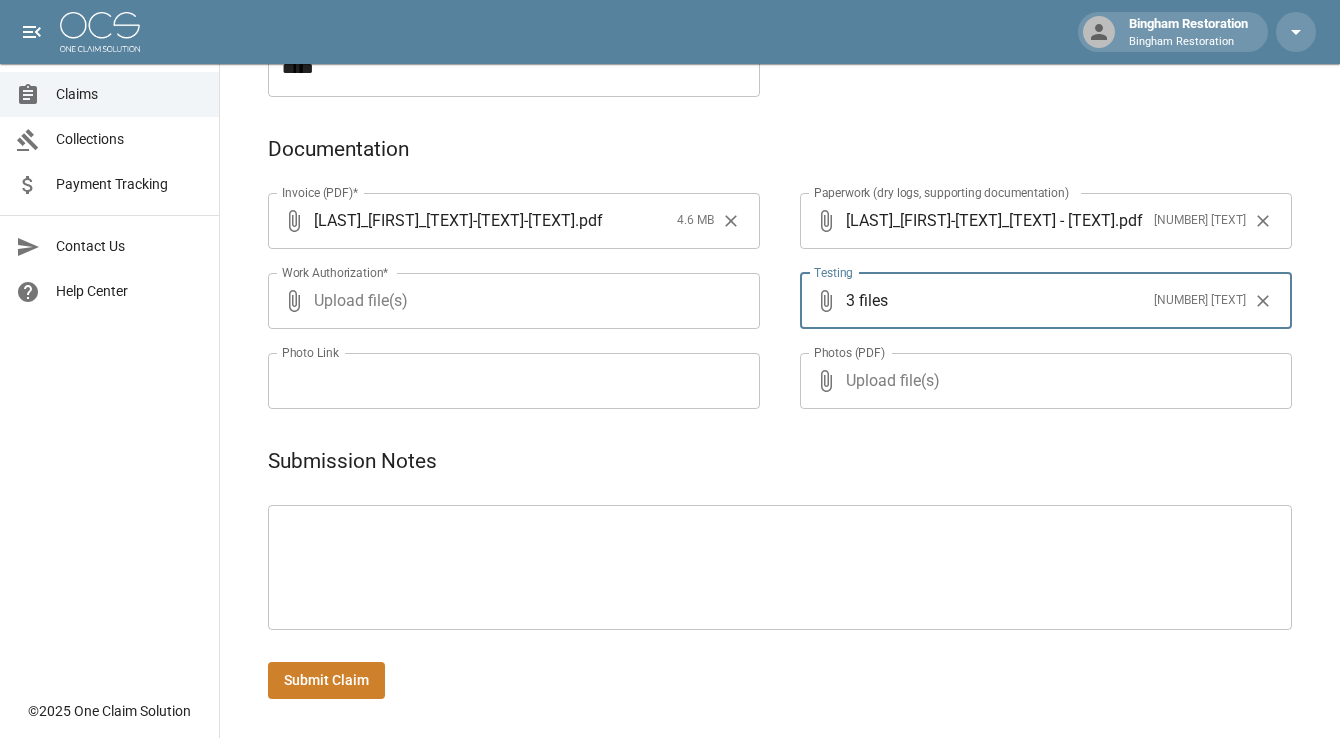 scroll, scrollTop: 1104, scrollLeft: 0, axis: vertical 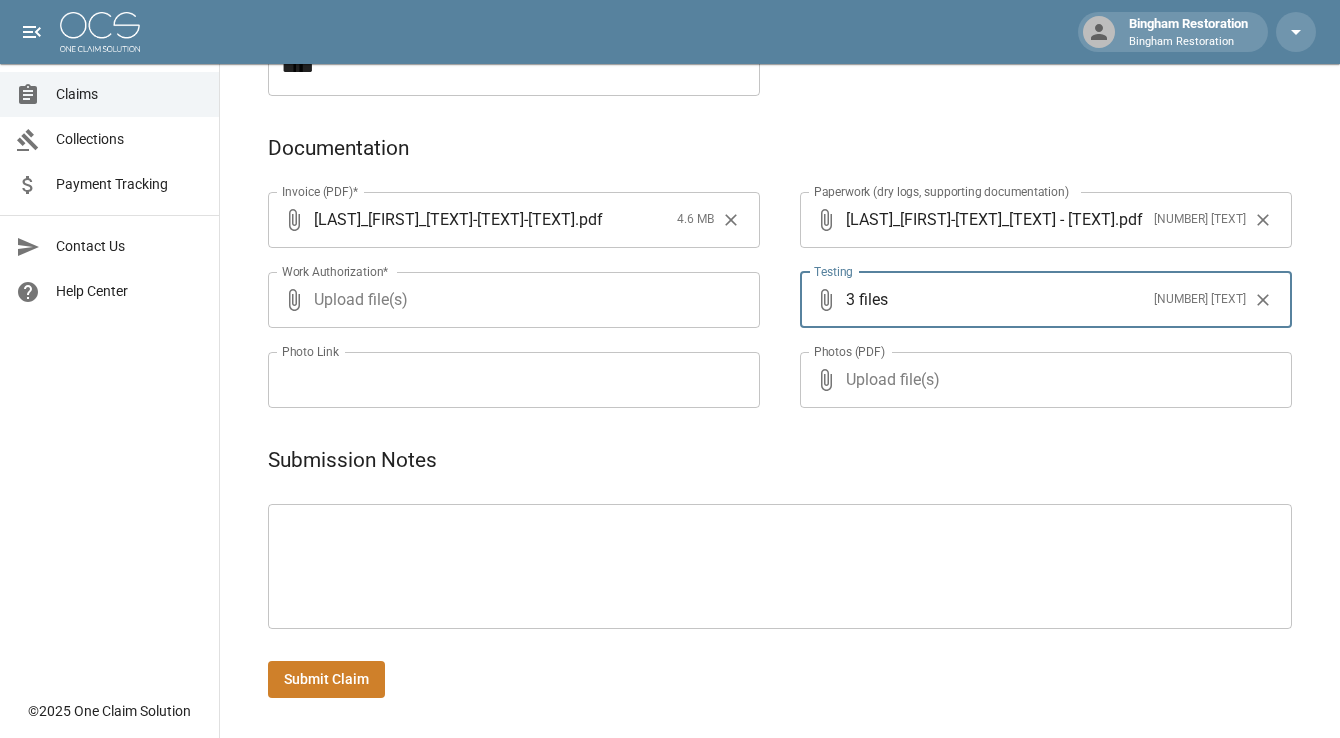 click on "Submit Claim" at bounding box center (326, 679) 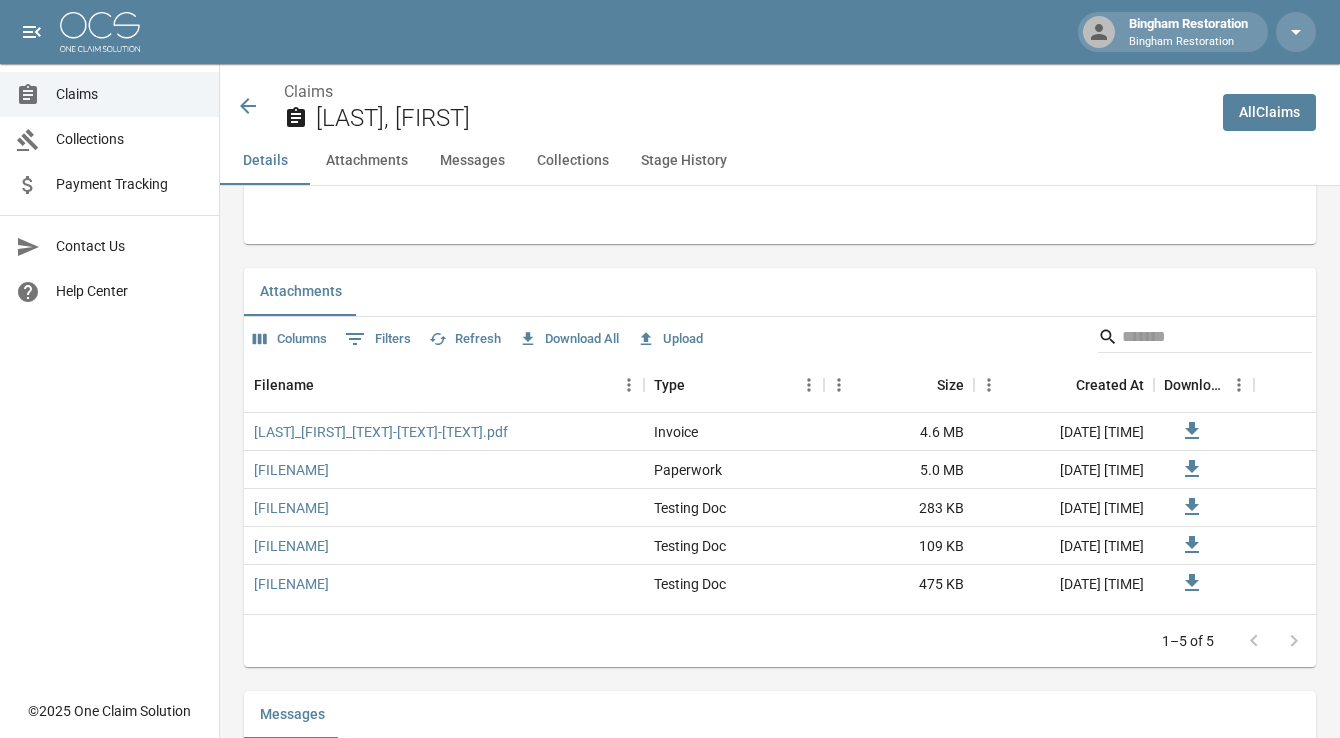 scroll, scrollTop: 1200, scrollLeft: 0, axis: vertical 